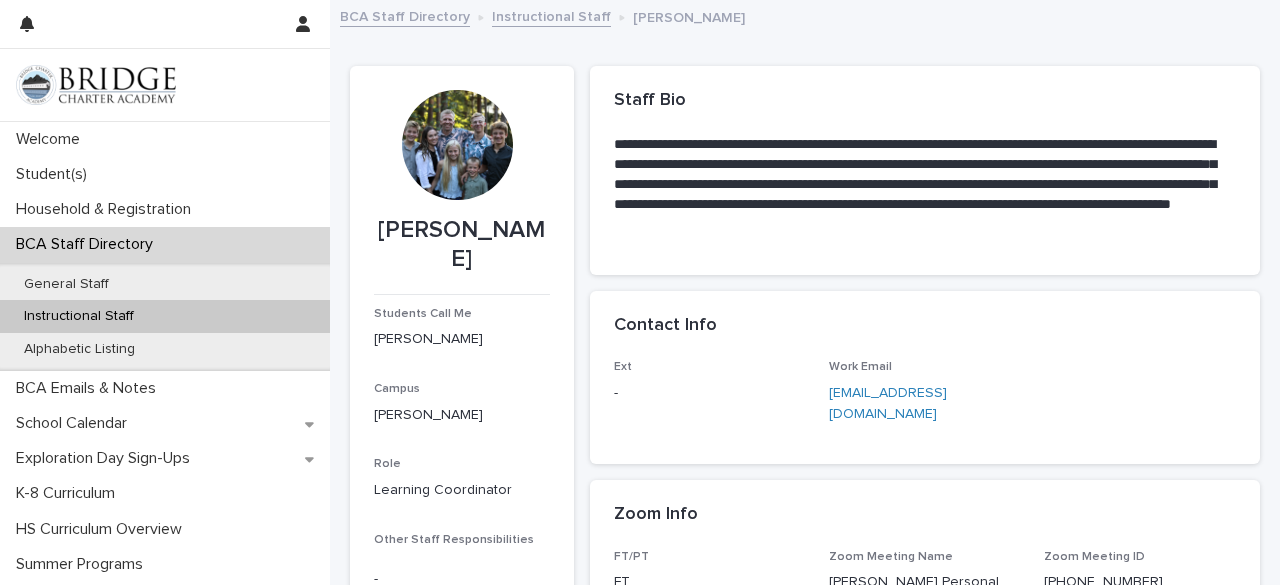 scroll, scrollTop: 0, scrollLeft: 0, axis: both 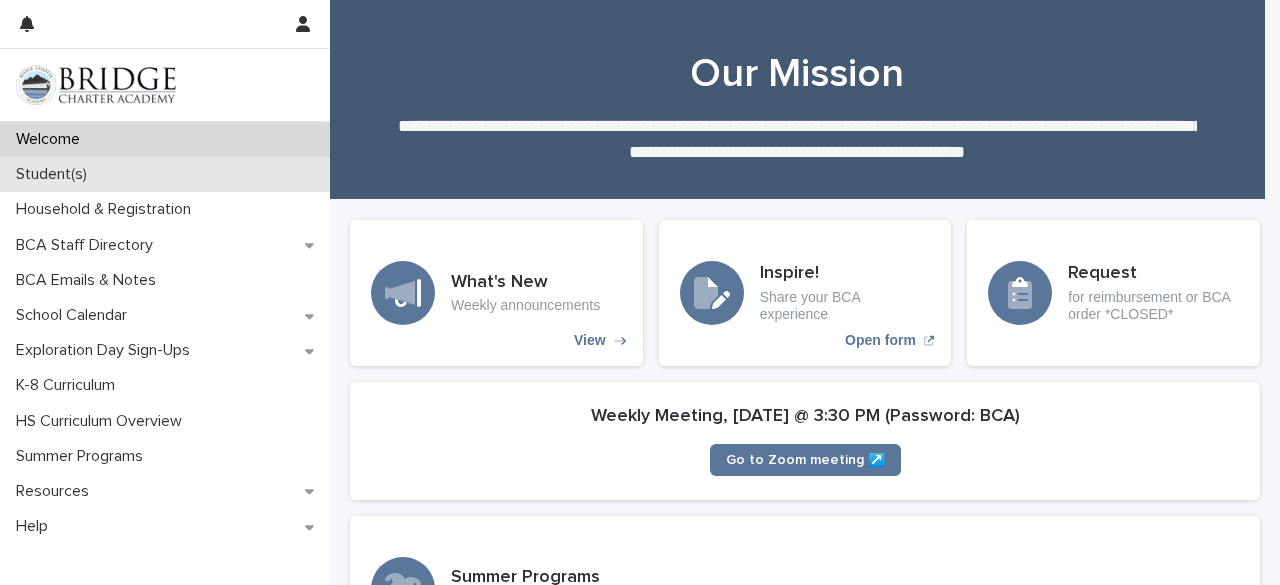 click on "Student(s)" at bounding box center (55, 174) 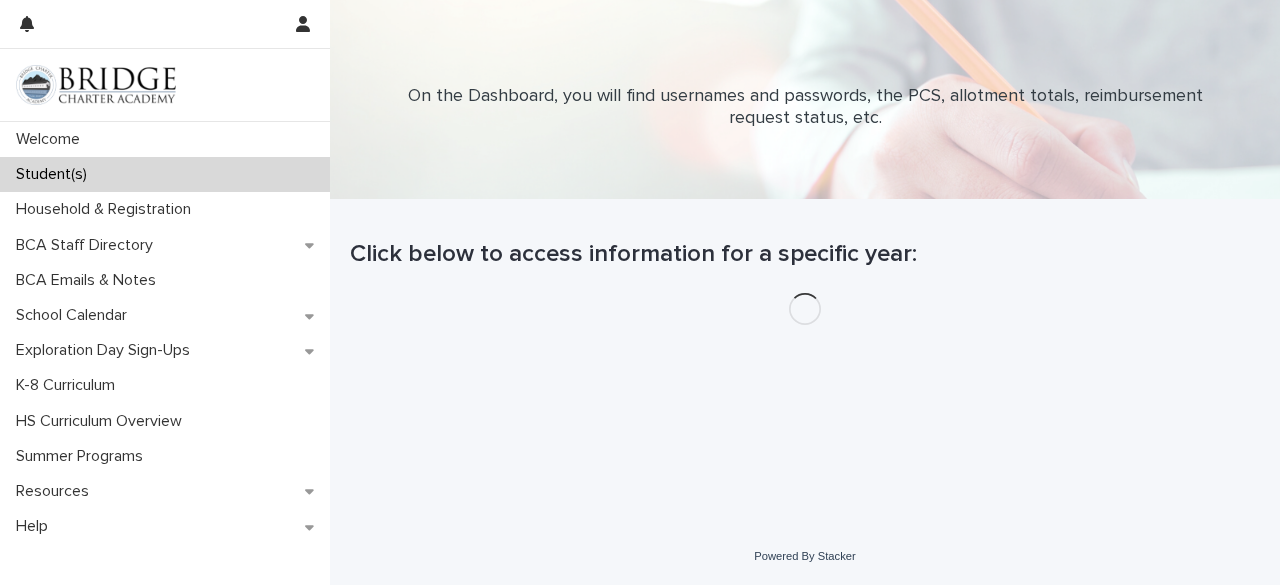 click on "Student(s)" at bounding box center (55, 174) 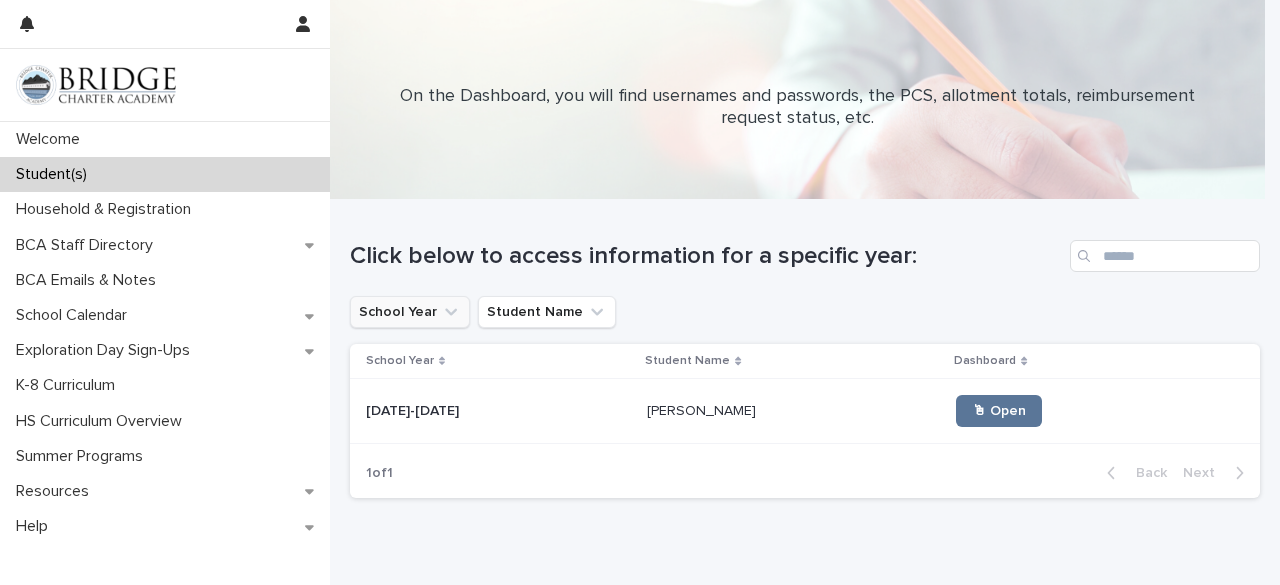 click 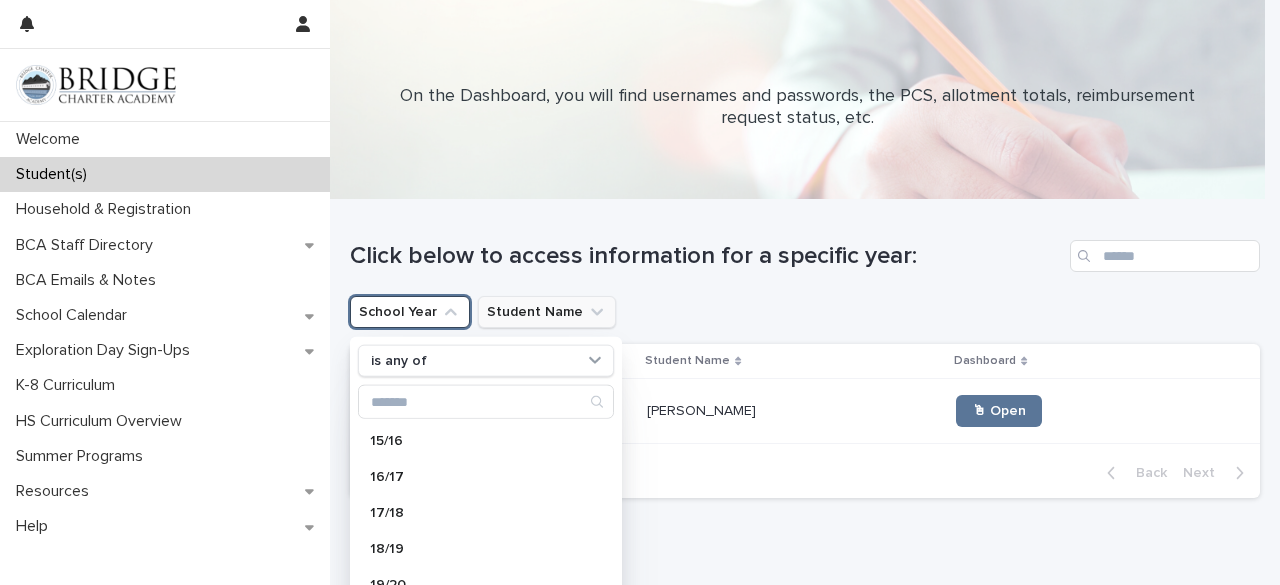 click on "Student Name" at bounding box center [547, 312] 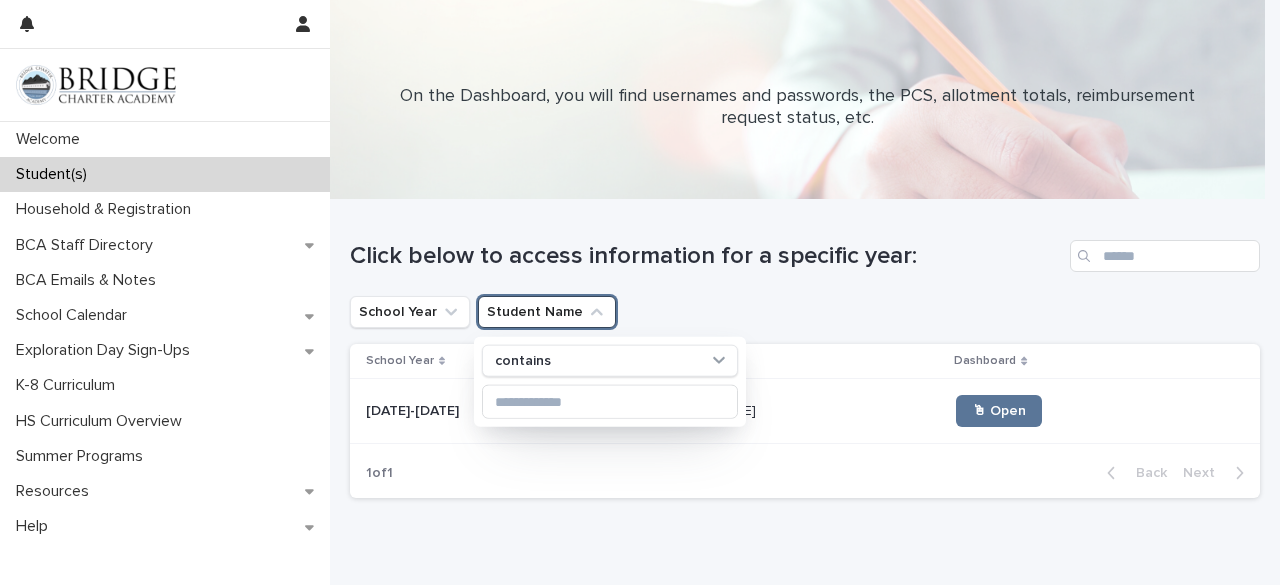 click on "School Year Student Name contains" at bounding box center [805, 312] 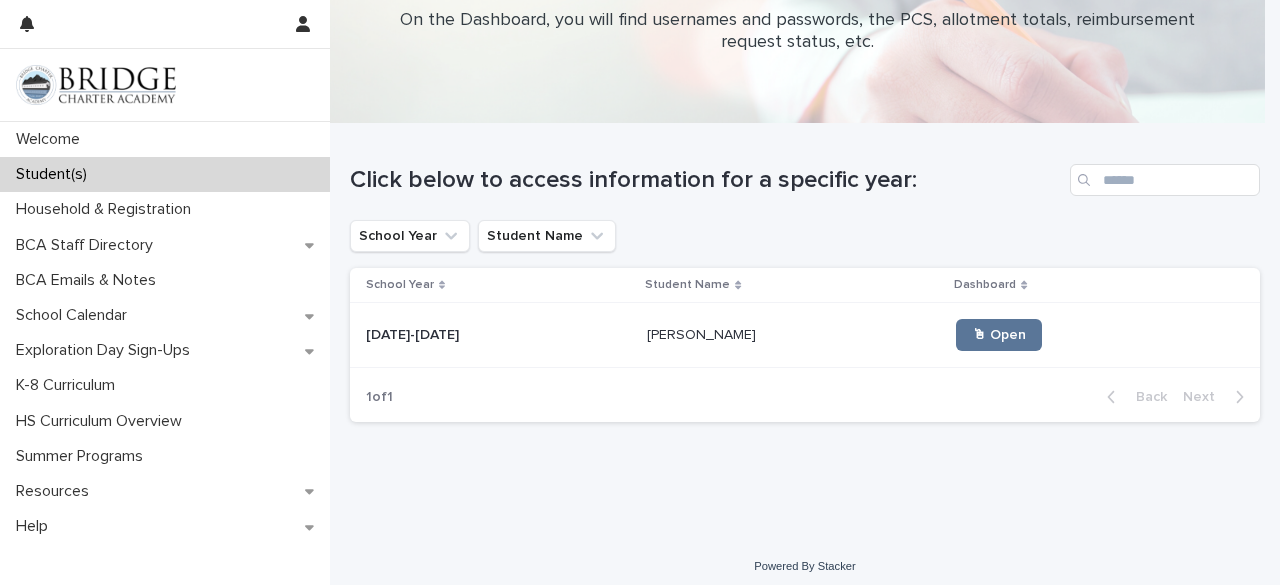 scroll, scrollTop: 86, scrollLeft: 0, axis: vertical 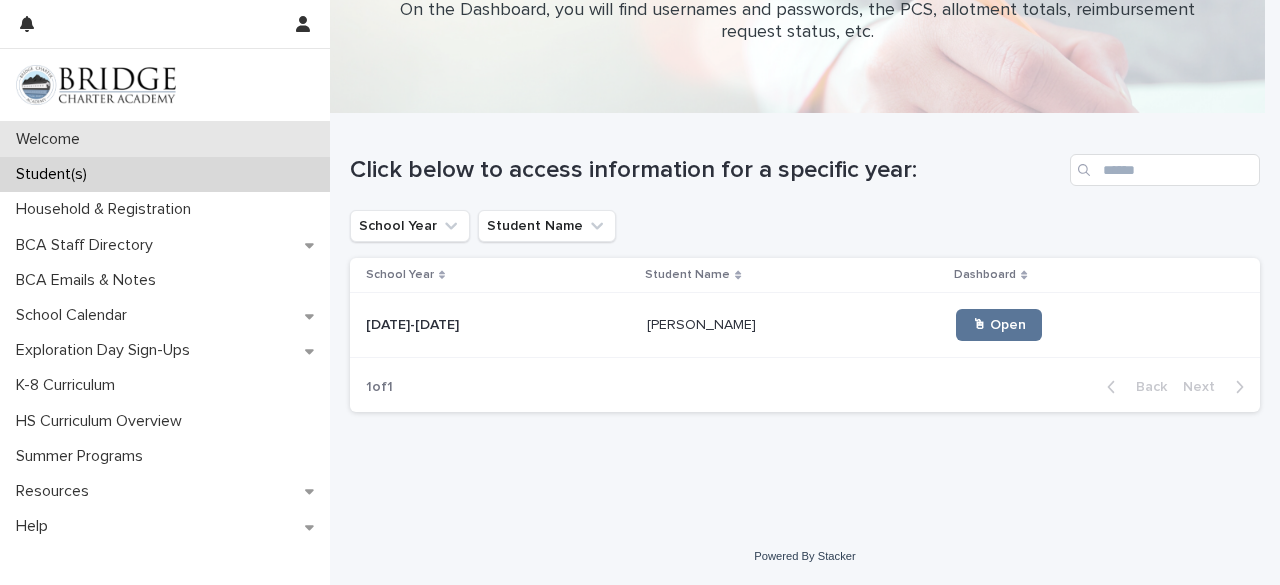 click on "Welcome" at bounding box center [52, 139] 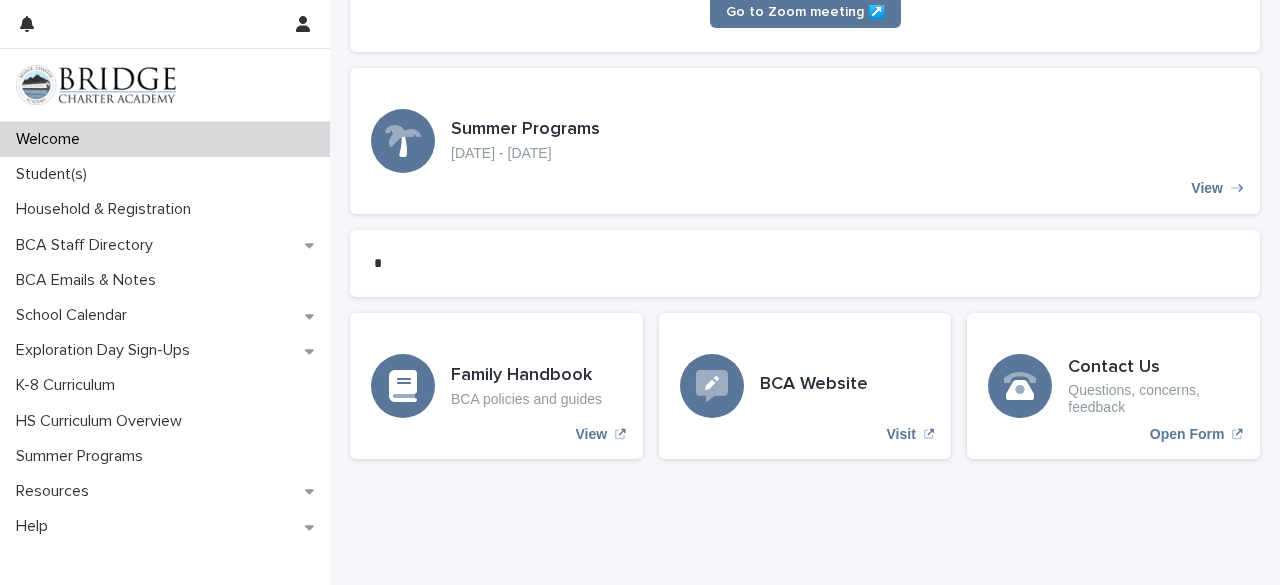 scroll, scrollTop: 492, scrollLeft: 0, axis: vertical 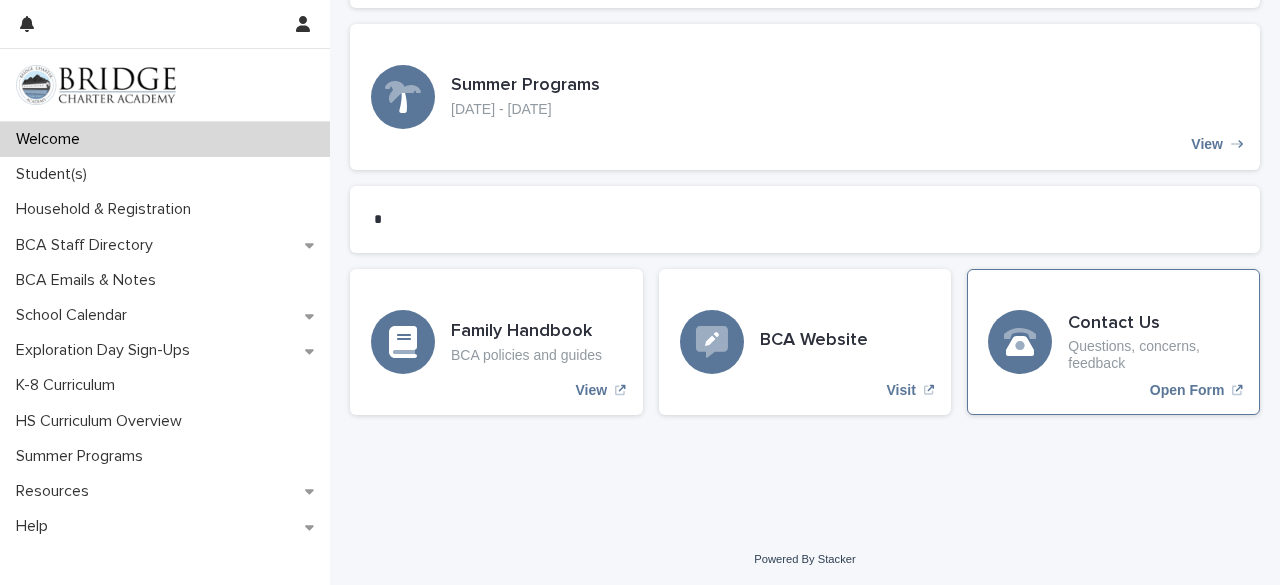 click on "Open Form" at bounding box center (1187, 390) 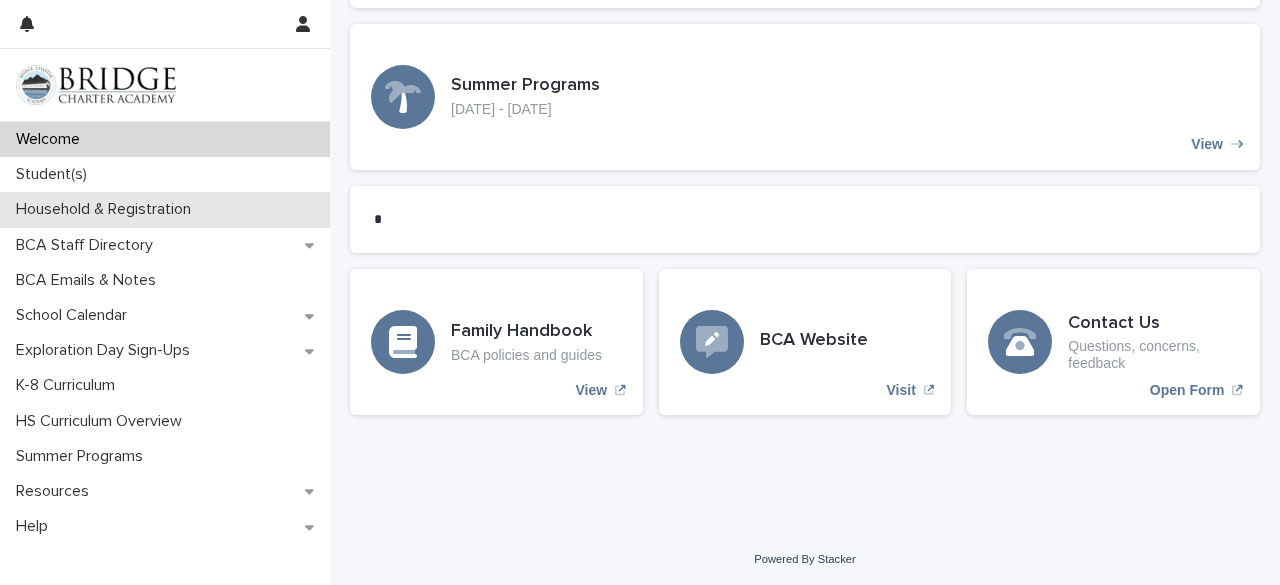 click on "Household & Registration" at bounding box center (107, 209) 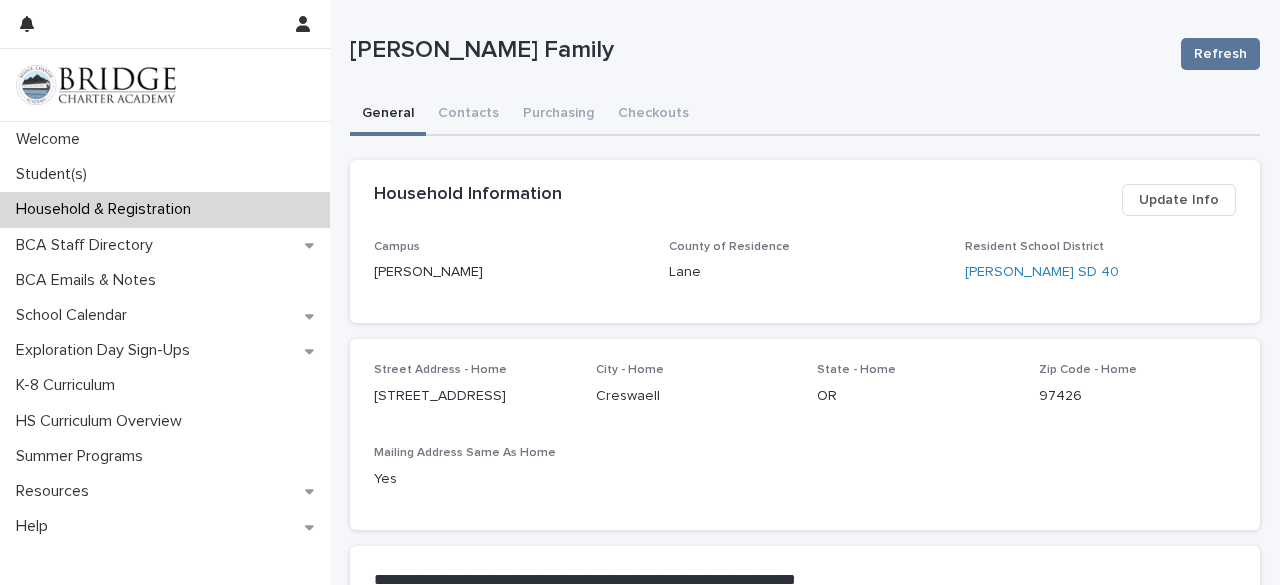 scroll, scrollTop: 225, scrollLeft: 0, axis: vertical 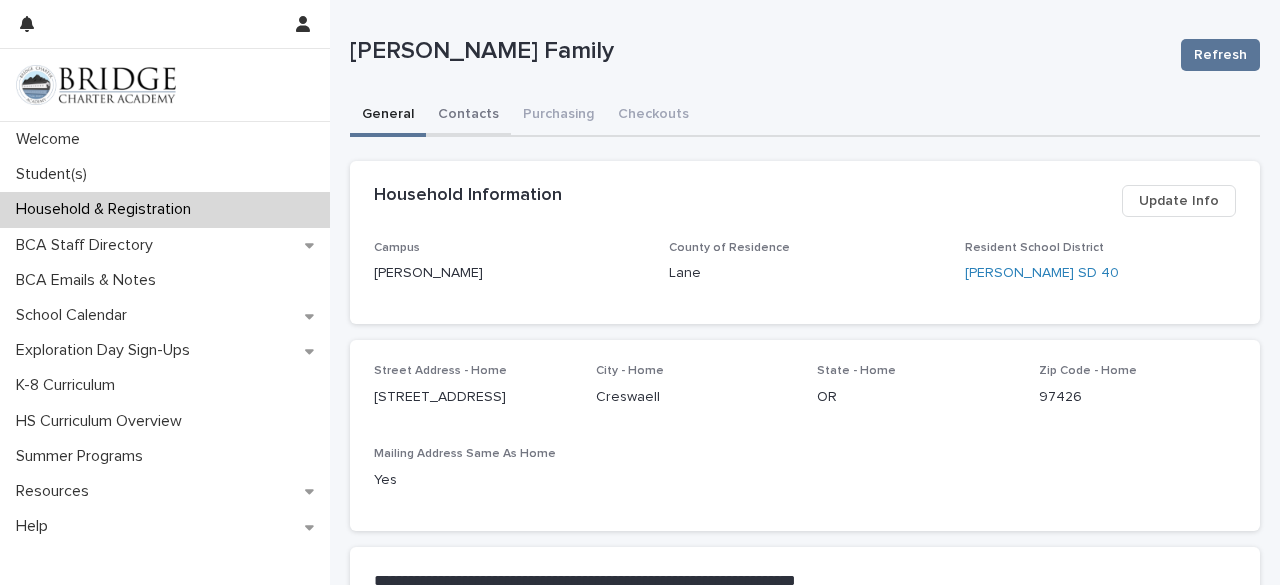 click on "Contacts" at bounding box center (468, 116) 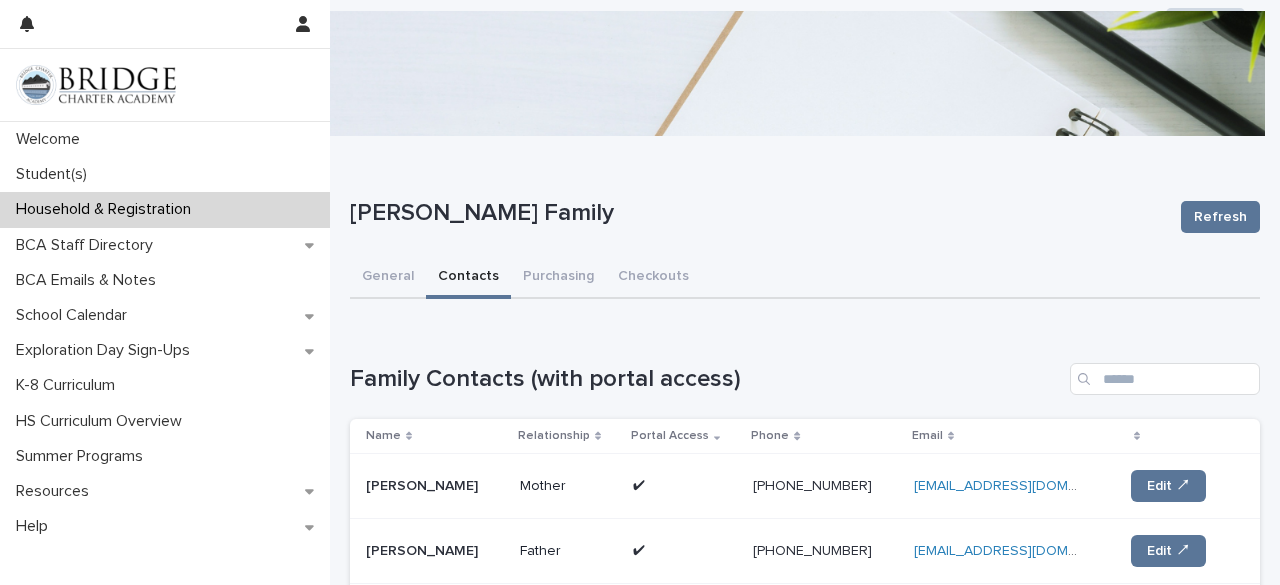 scroll, scrollTop: 0, scrollLeft: 0, axis: both 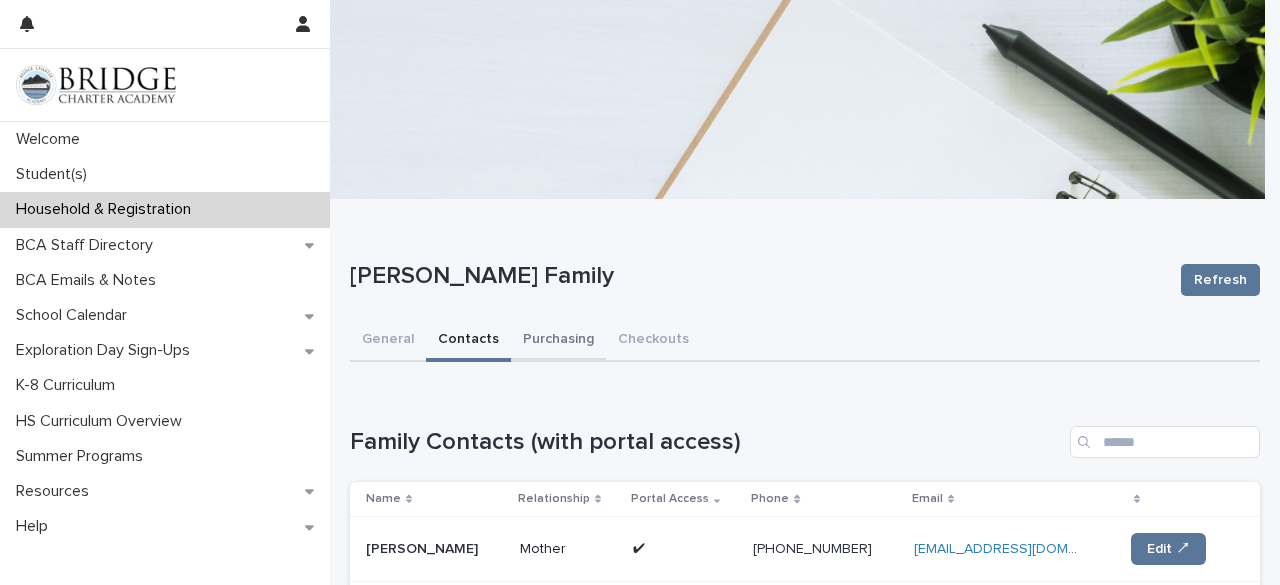 click on "Purchasing" at bounding box center [558, 341] 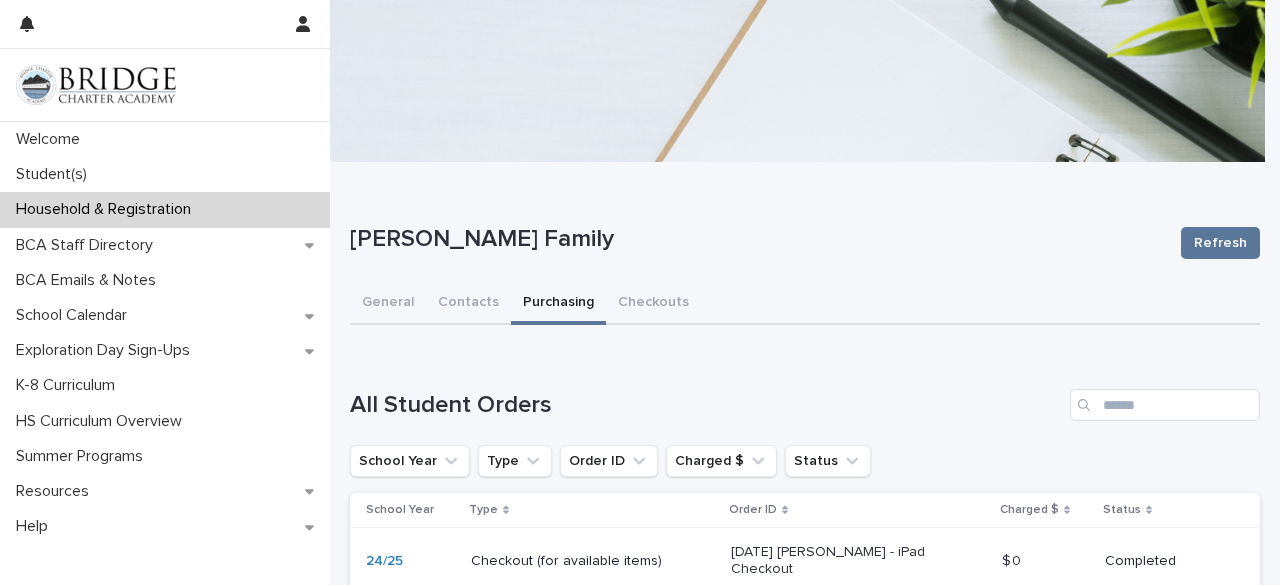 scroll, scrollTop: 36, scrollLeft: 0, axis: vertical 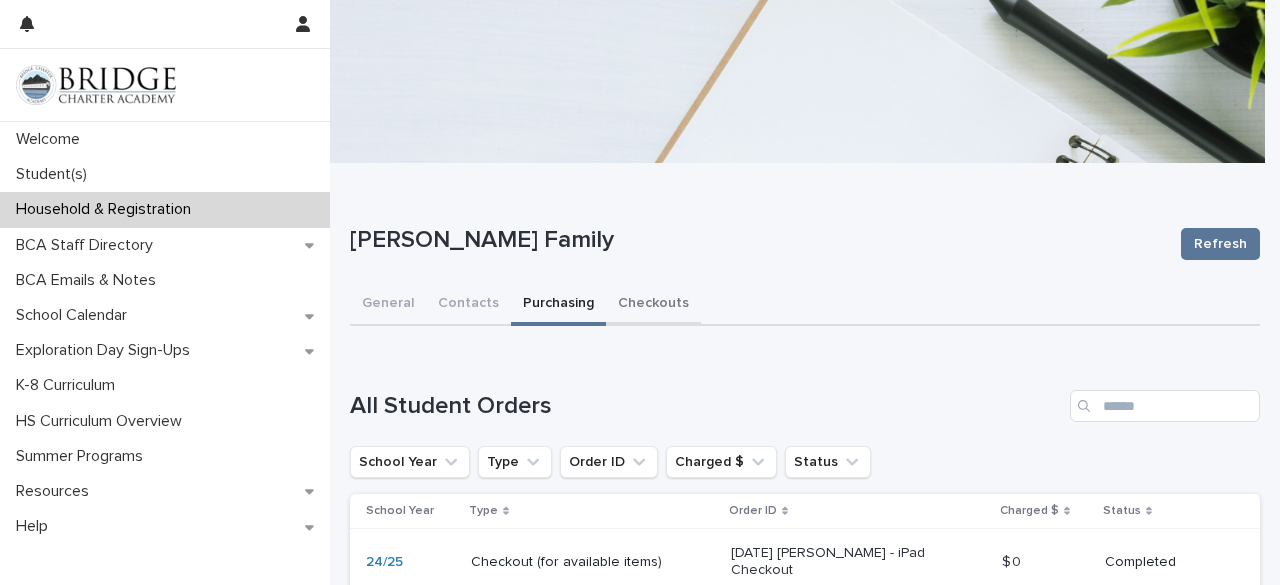 click on "Checkouts" at bounding box center [653, 305] 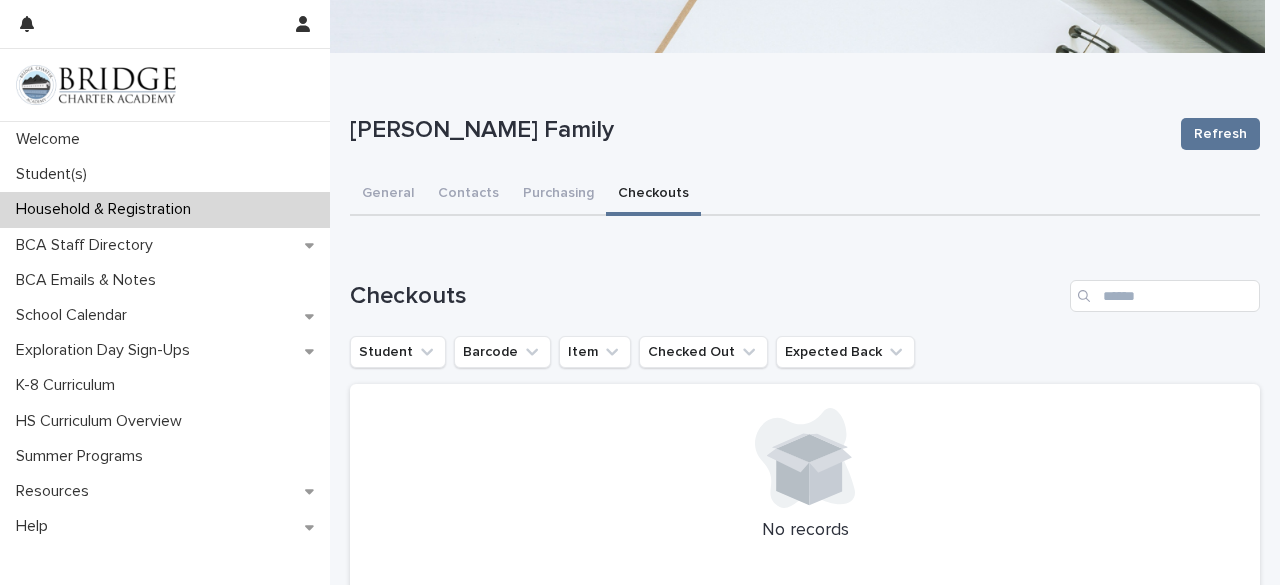 scroll, scrollTop: 0, scrollLeft: 0, axis: both 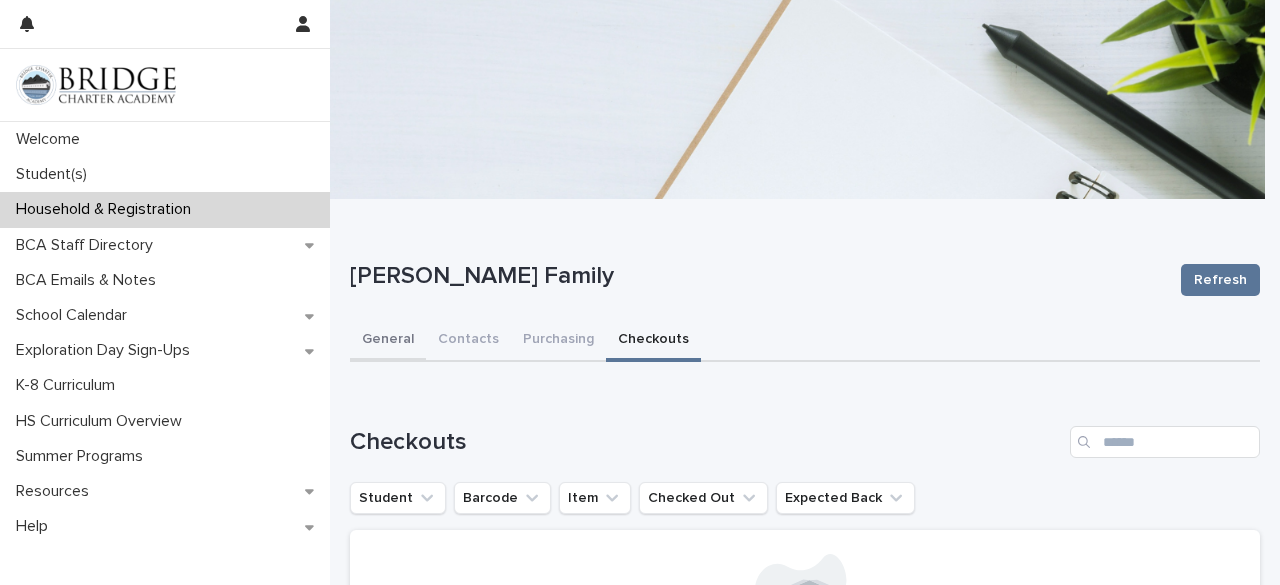 click on "General" at bounding box center [388, 341] 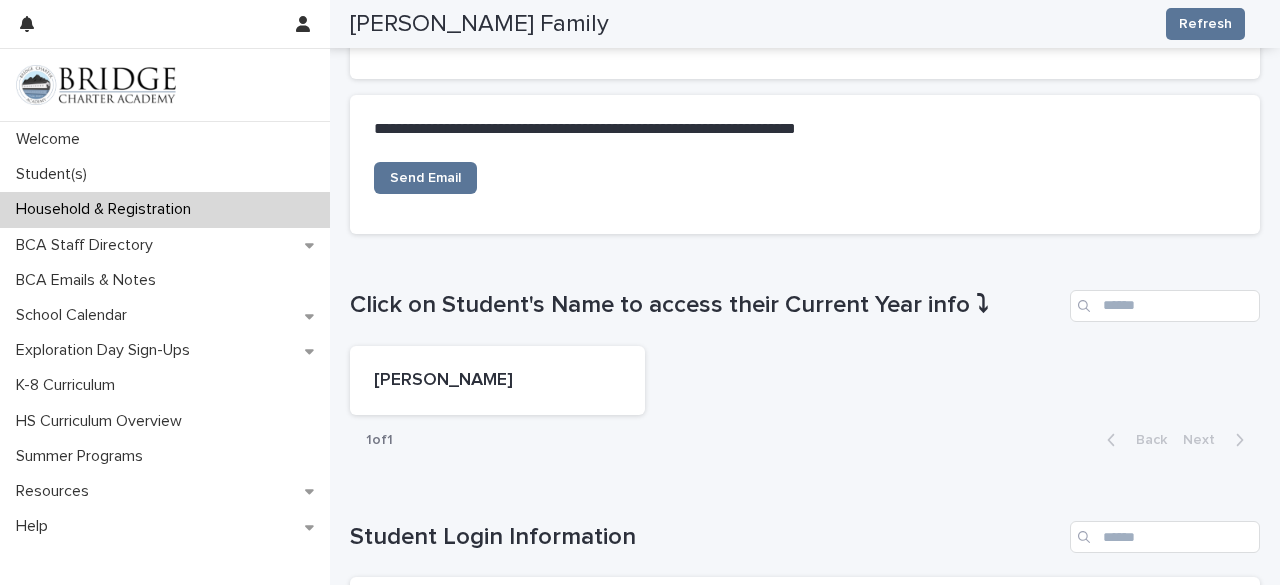 scroll, scrollTop: 678, scrollLeft: 0, axis: vertical 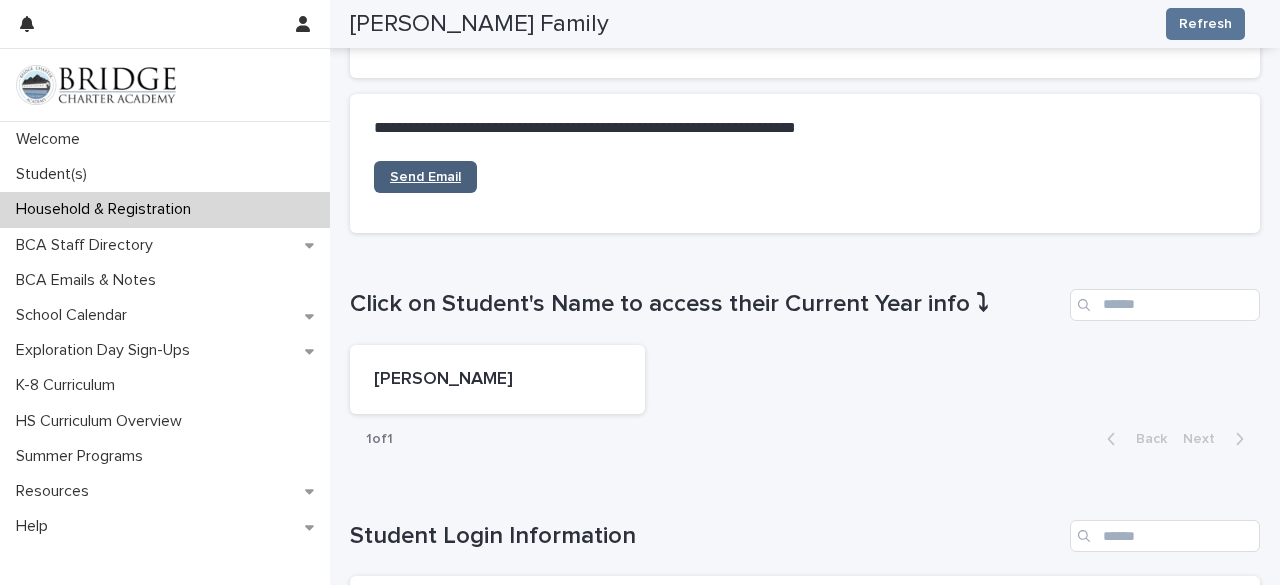 click on "Send Email" at bounding box center (425, 177) 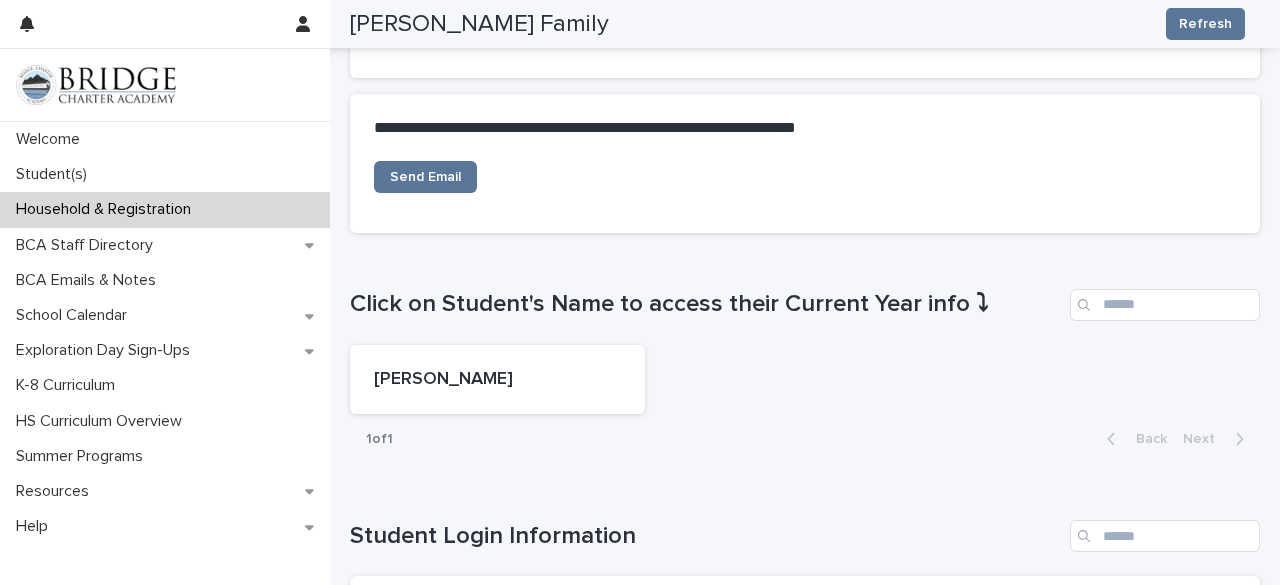 click on "Send Email" at bounding box center (805, 197) 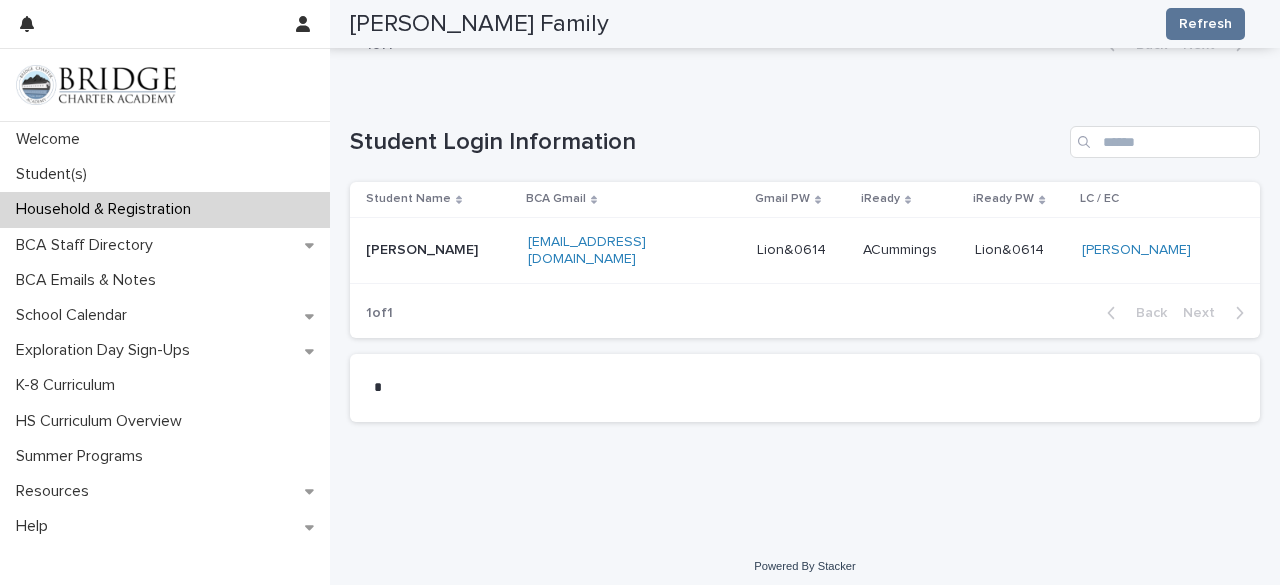scroll, scrollTop: 1081, scrollLeft: 0, axis: vertical 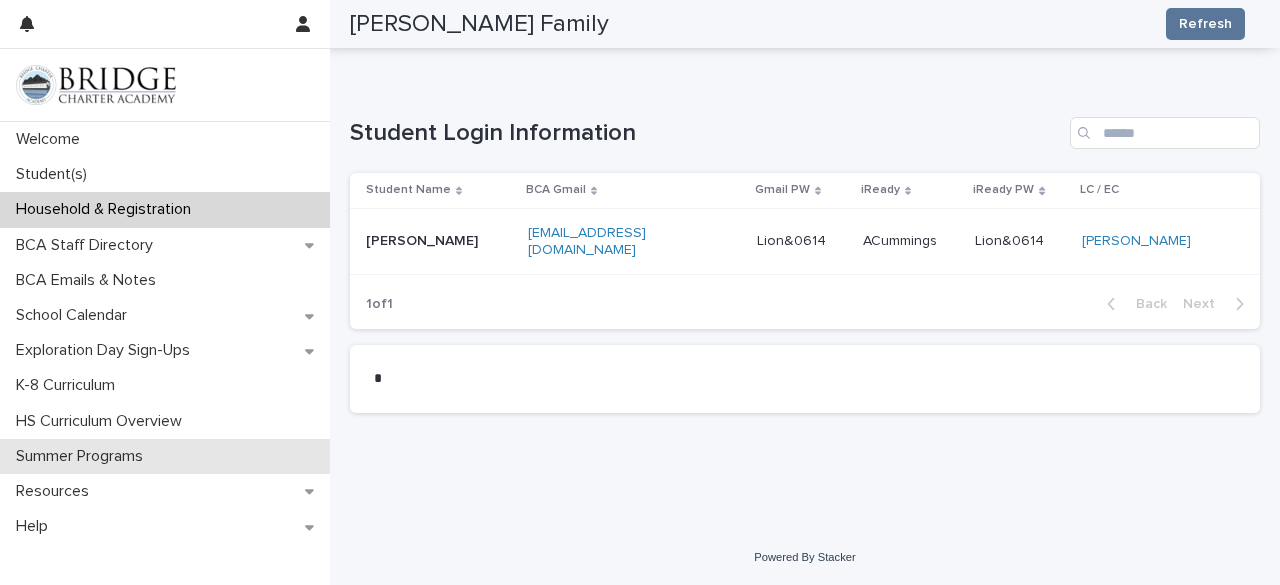 click on "Summer Programs" at bounding box center [165, 456] 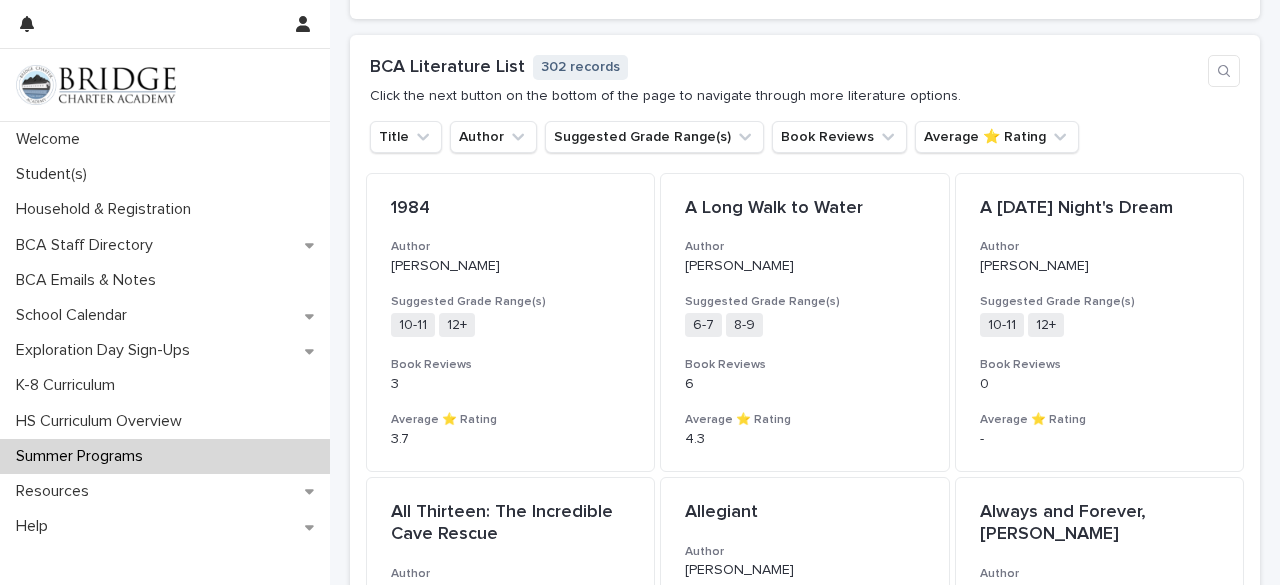 scroll, scrollTop: 1503, scrollLeft: 0, axis: vertical 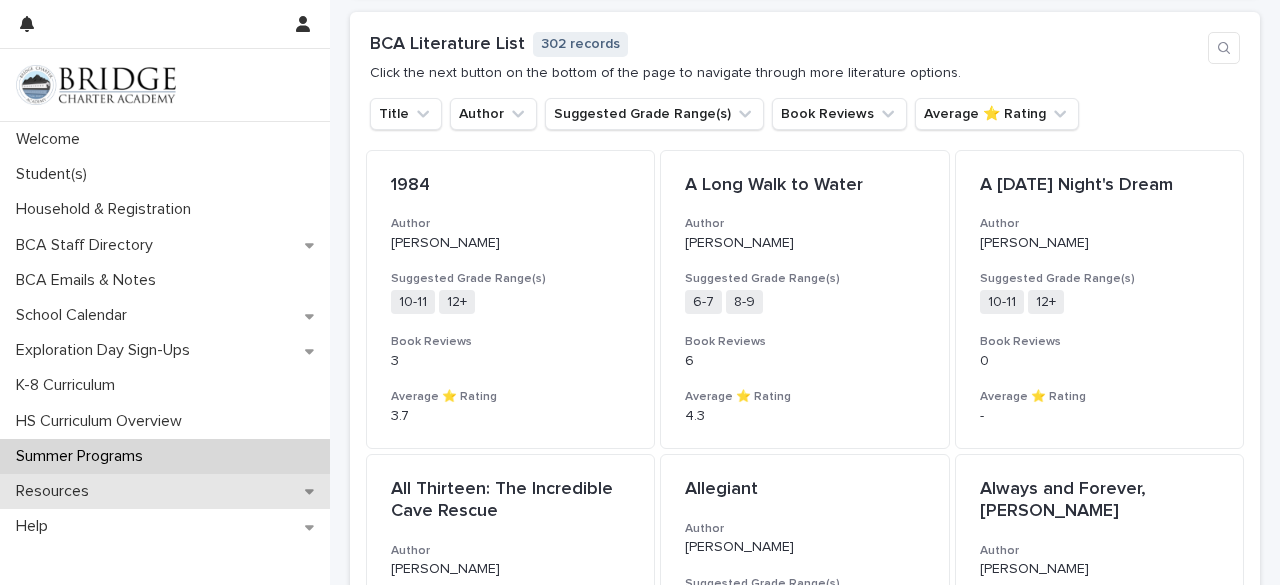 click on "Resources" at bounding box center (165, 491) 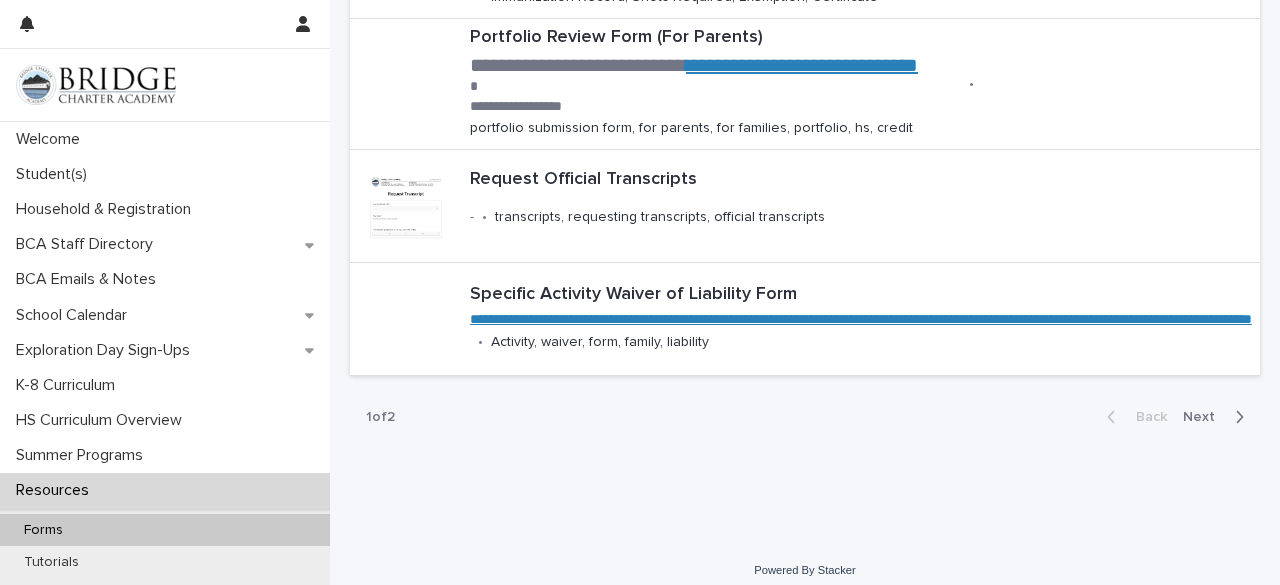 scroll, scrollTop: 1060, scrollLeft: 0, axis: vertical 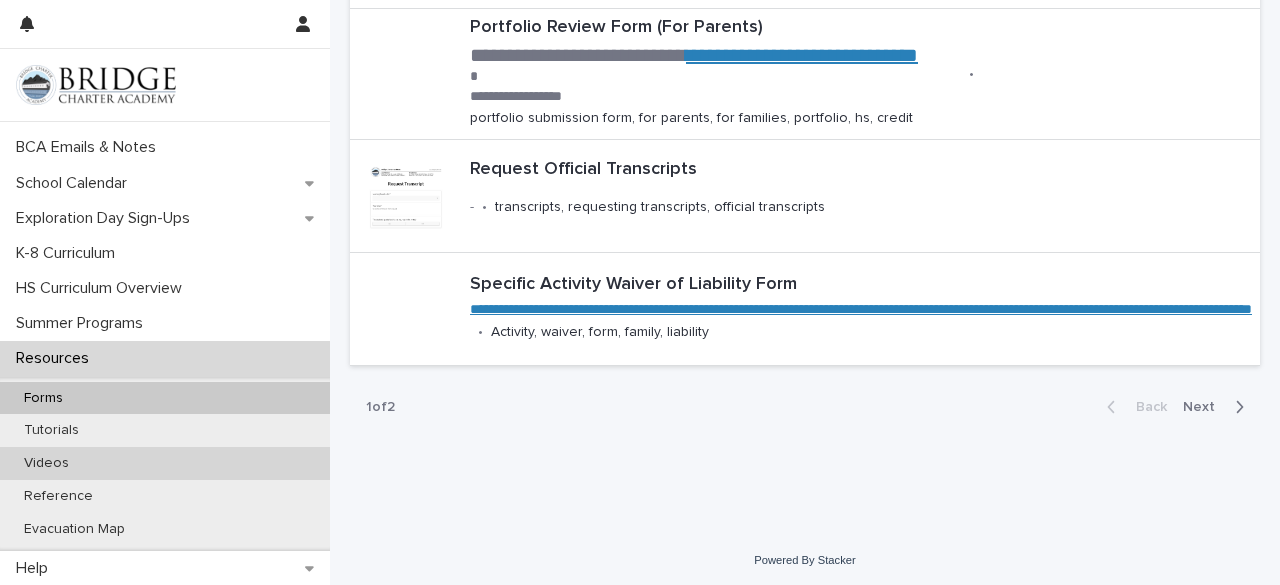click on "Videos" at bounding box center [165, 463] 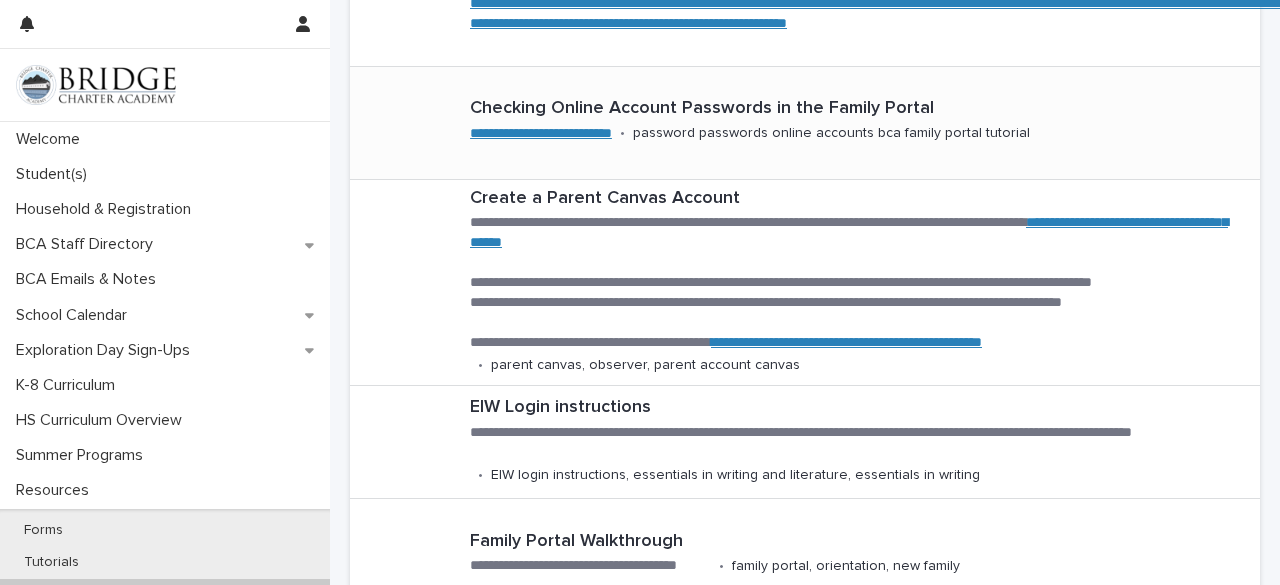 scroll, scrollTop: 0, scrollLeft: 0, axis: both 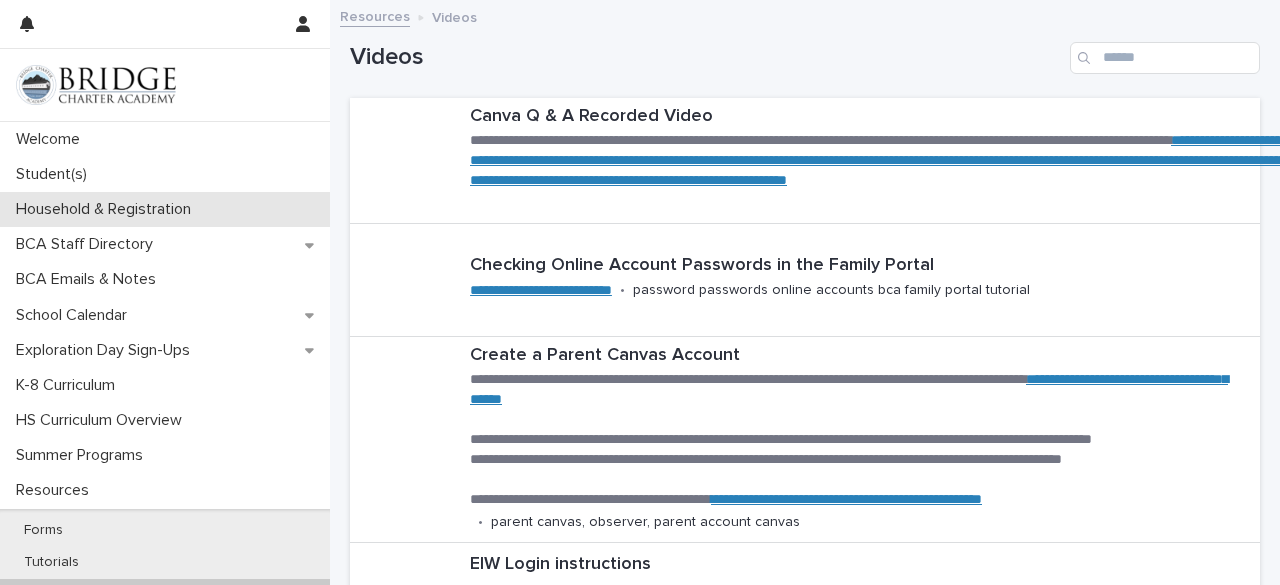 click on "Household & Registration" at bounding box center [107, 209] 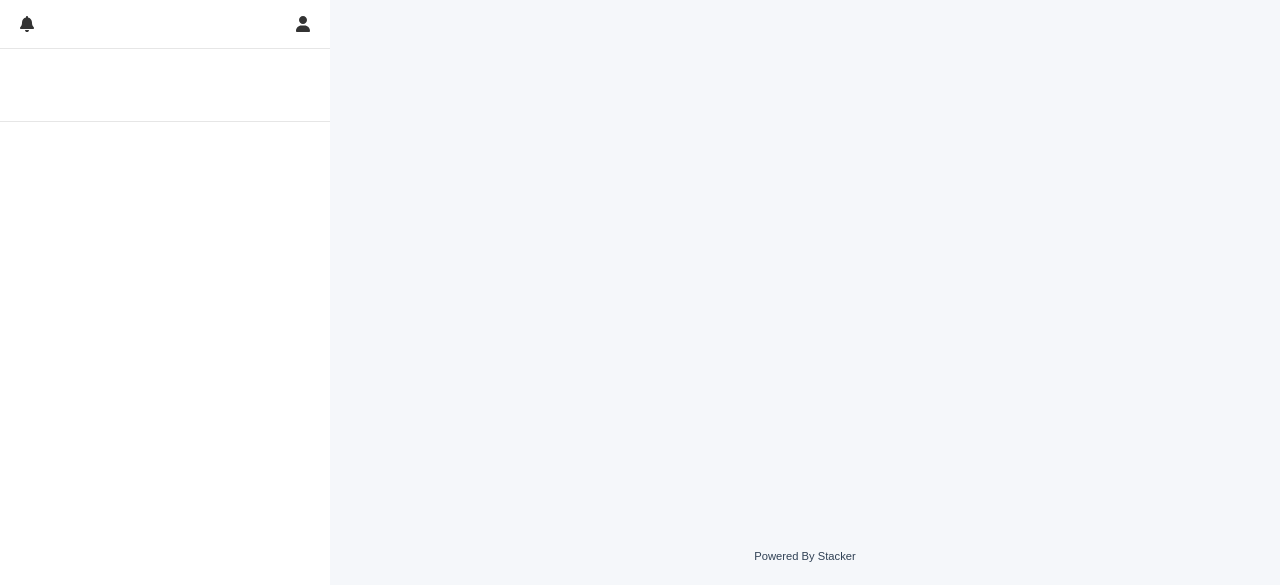 scroll, scrollTop: 0, scrollLeft: 0, axis: both 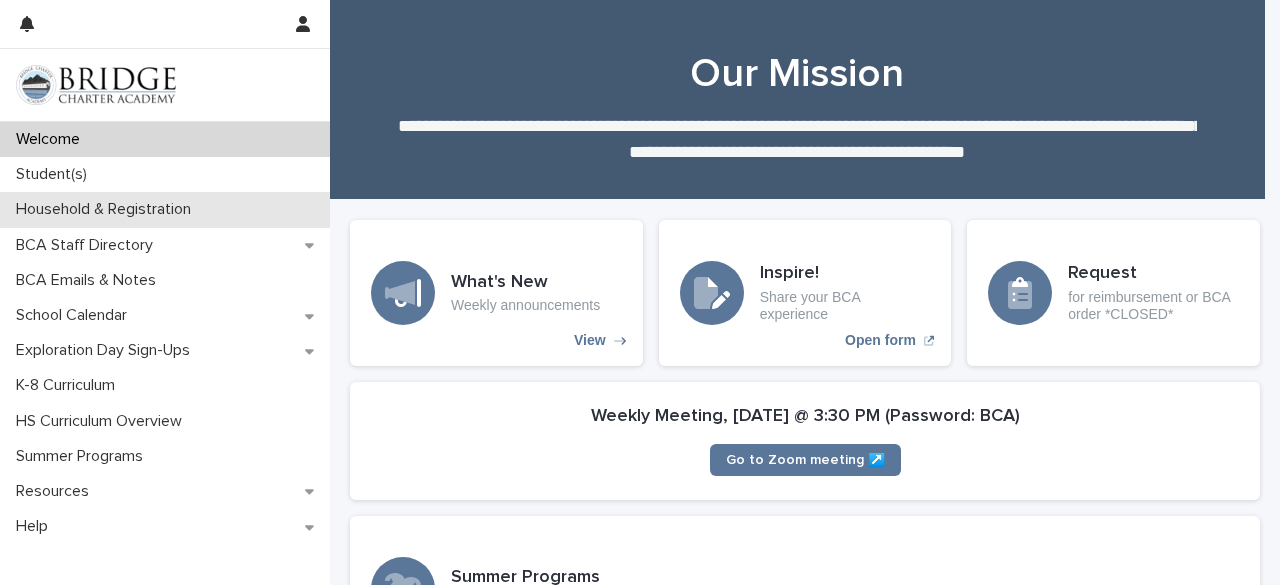 click on "Household & Registration" at bounding box center (107, 209) 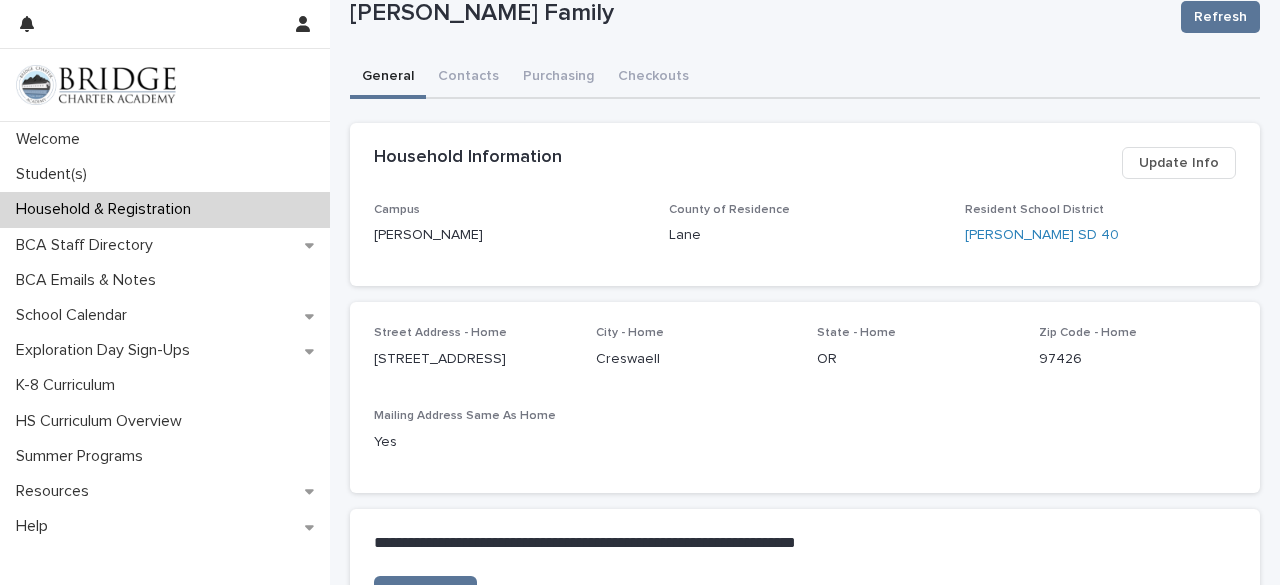 scroll, scrollTop: 271, scrollLeft: 0, axis: vertical 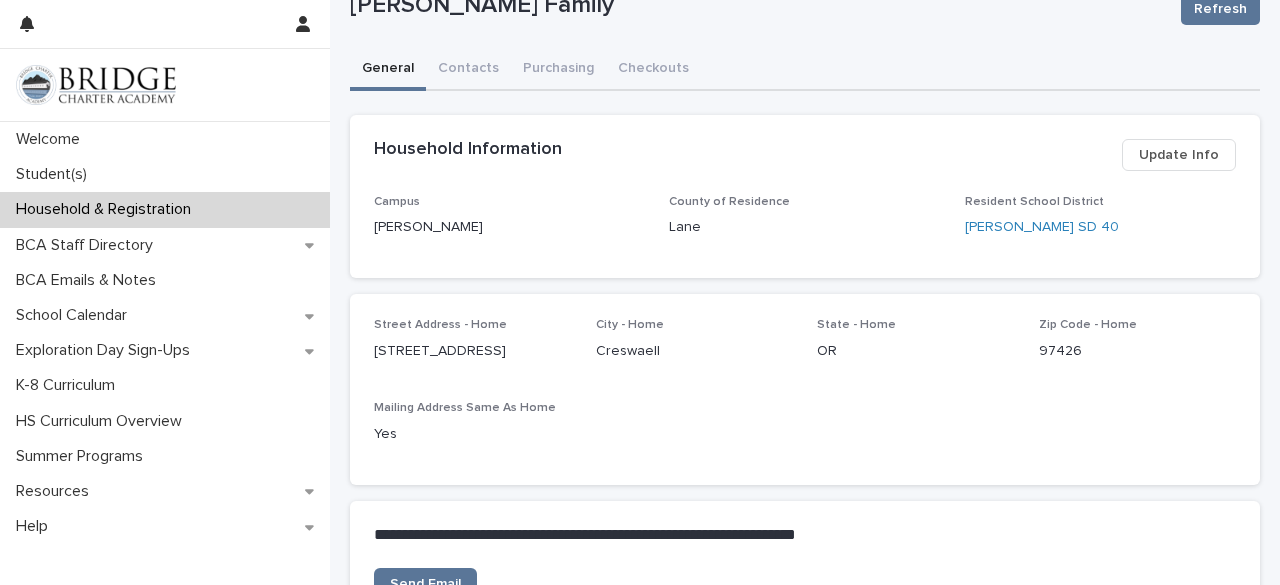 click on "Update Info" at bounding box center [1179, 155] 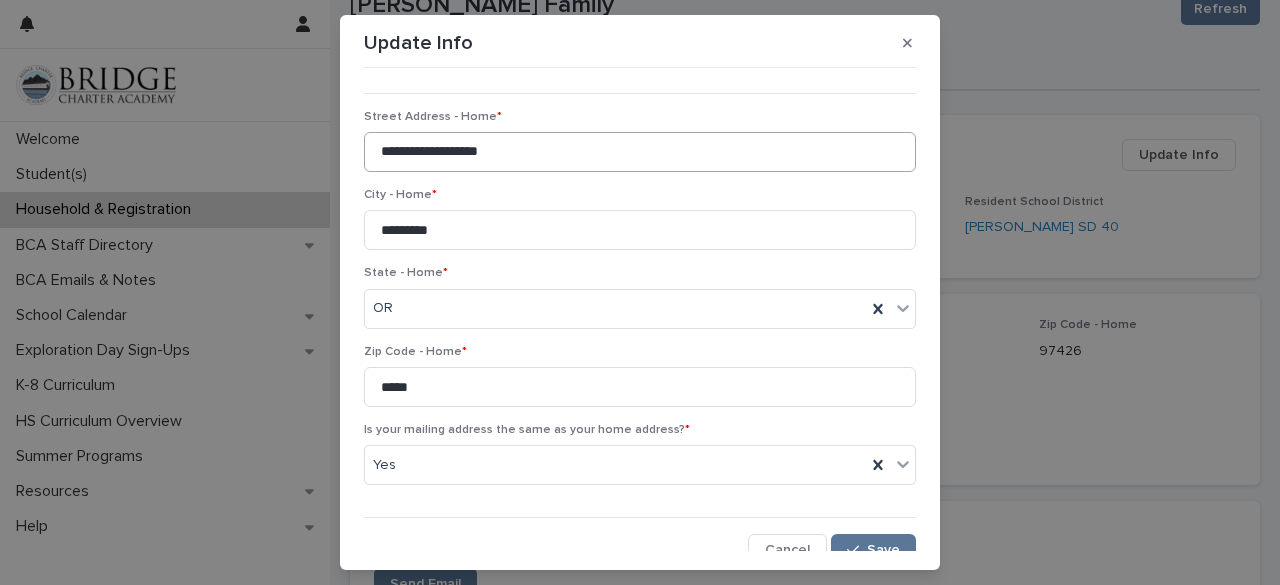 scroll, scrollTop: 0, scrollLeft: 0, axis: both 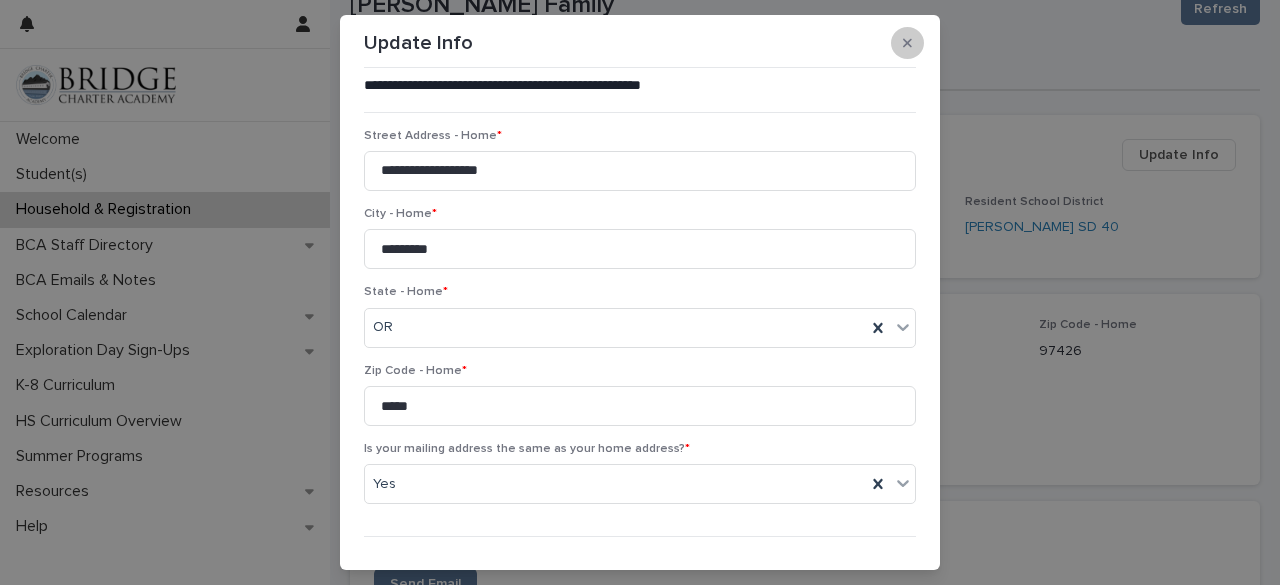 click 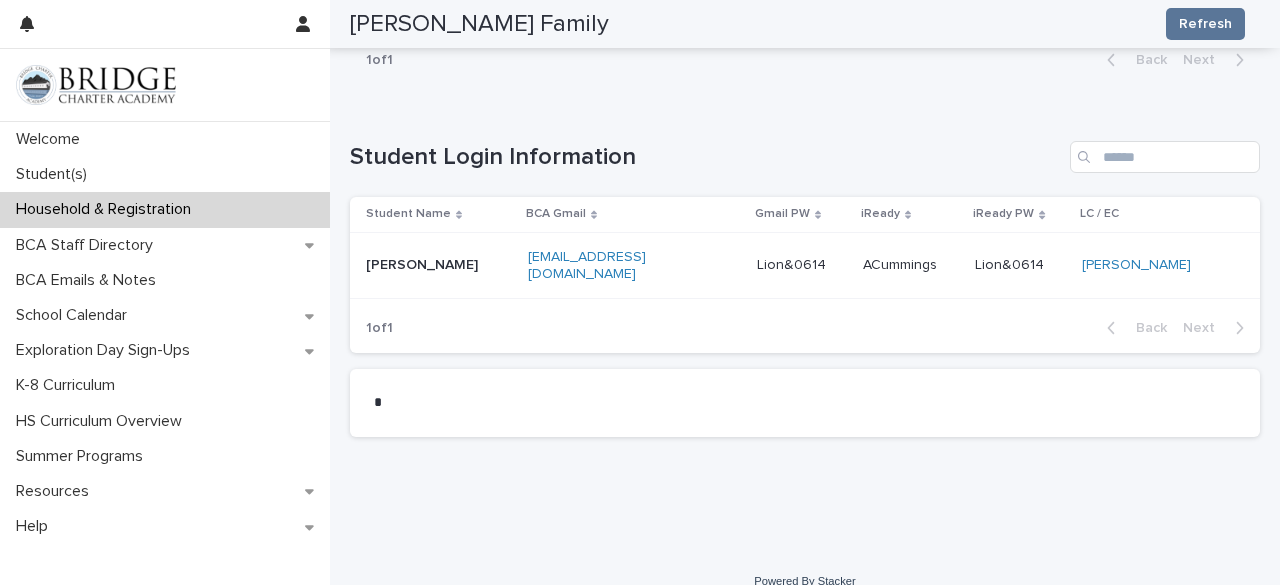 scroll, scrollTop: 1081, scrollLeft: 0, axis: vertical 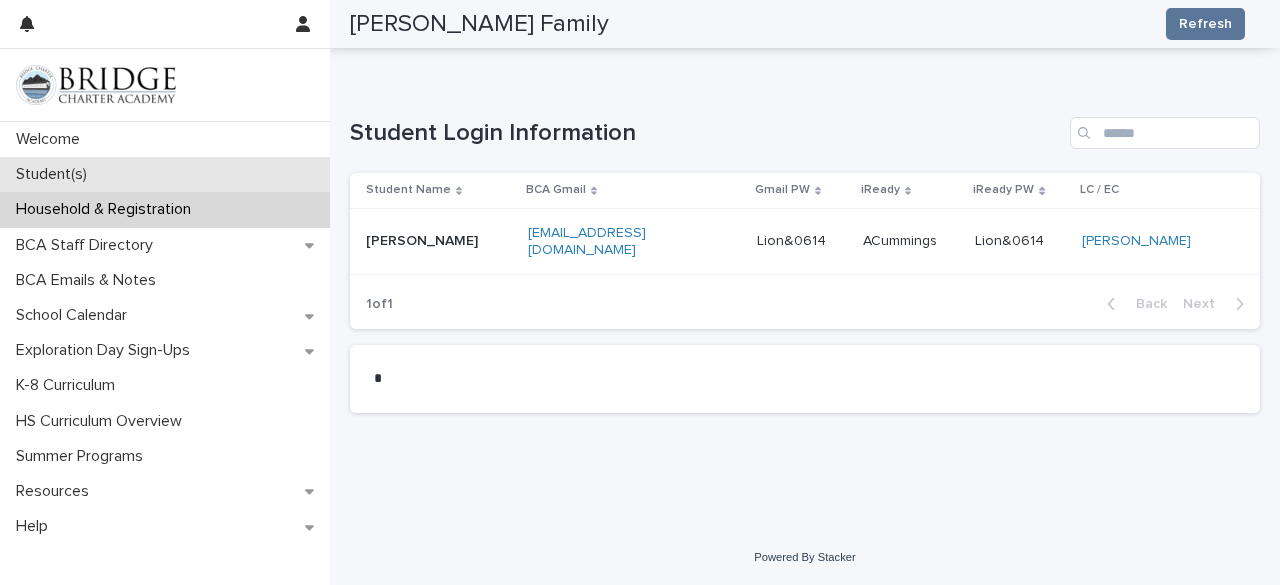 click on "Student(s)" at bounding box center (165, 174) 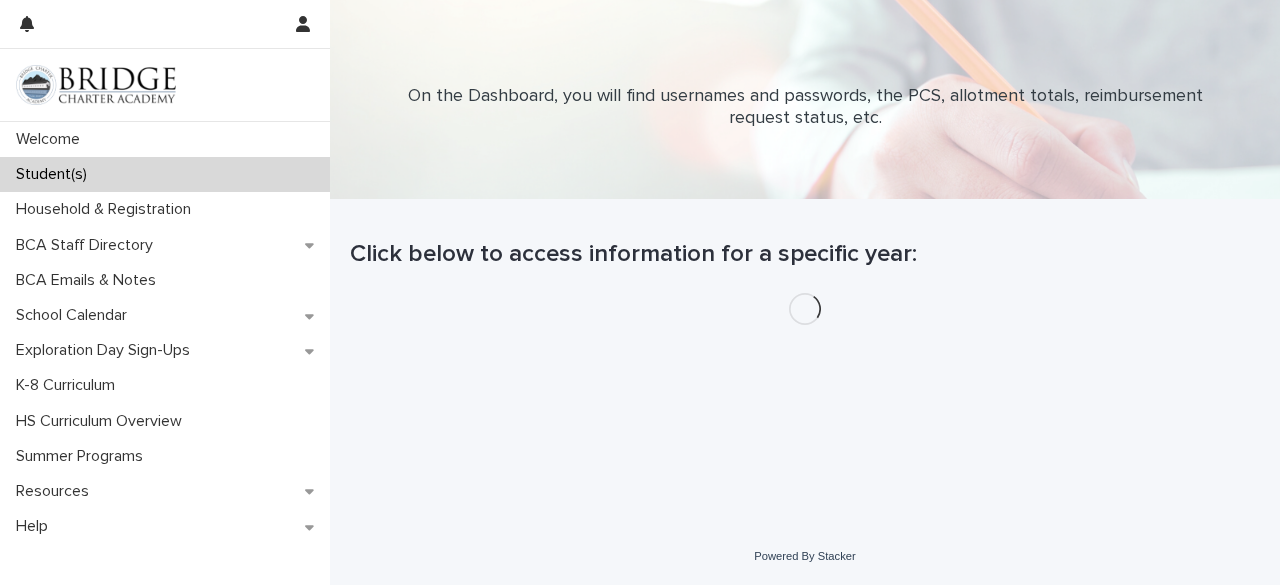 scroll, scrollTop: 0, scrollLeft: 0, axis: both 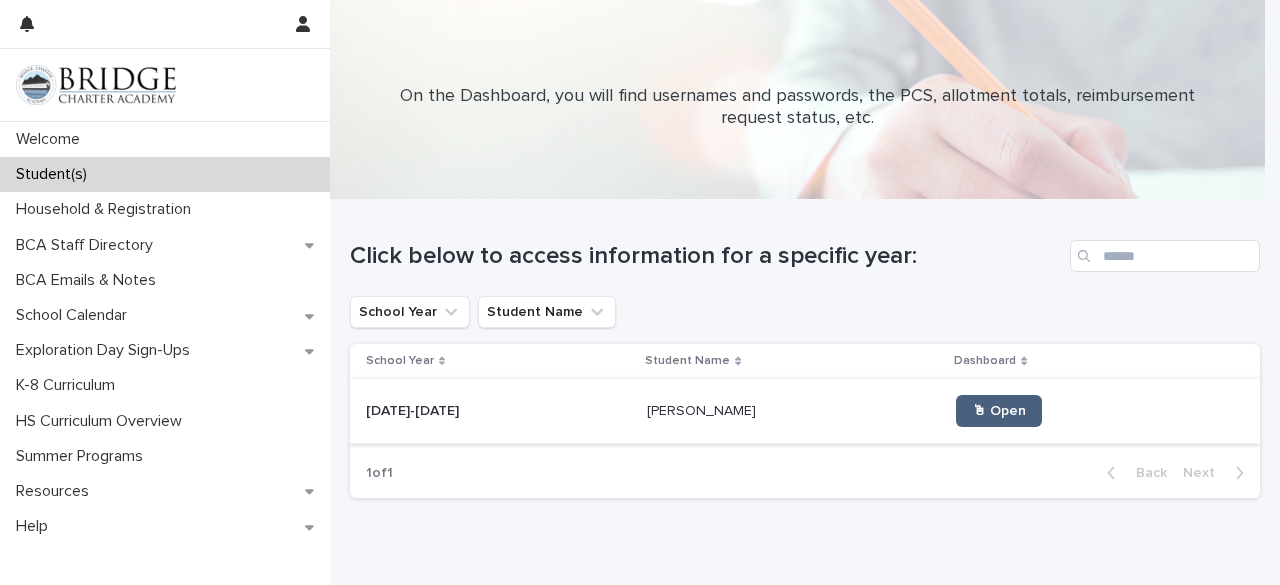 click on "🖱 Open" at bounding box center (999, 411) 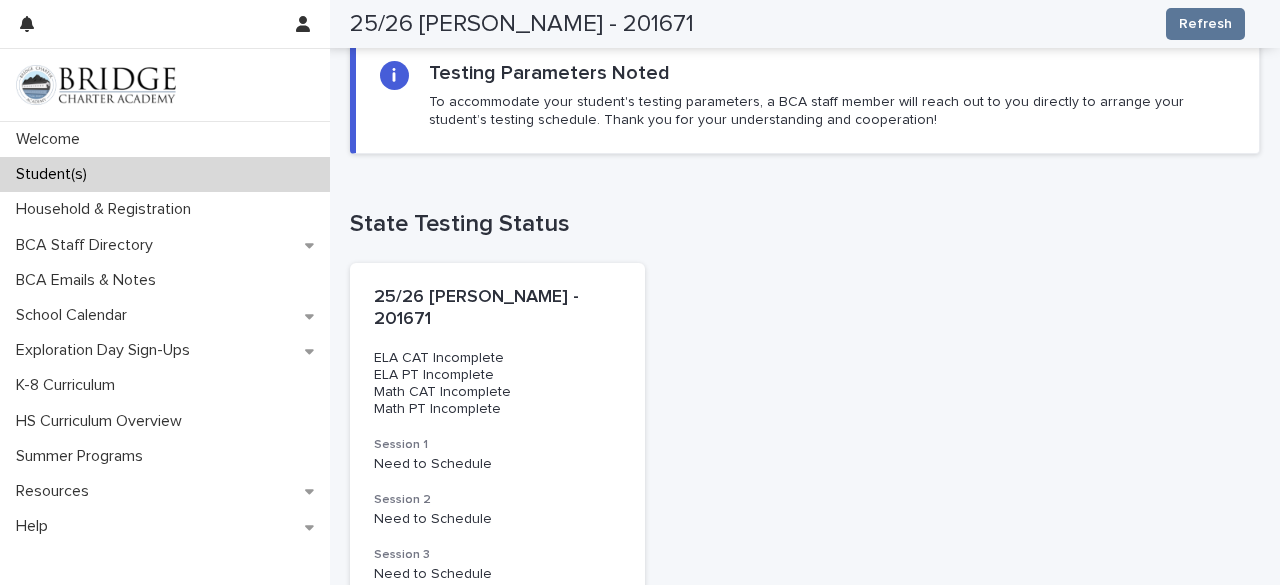 scroll, scrollTop: 0, scrollLeft: 0, axis: both 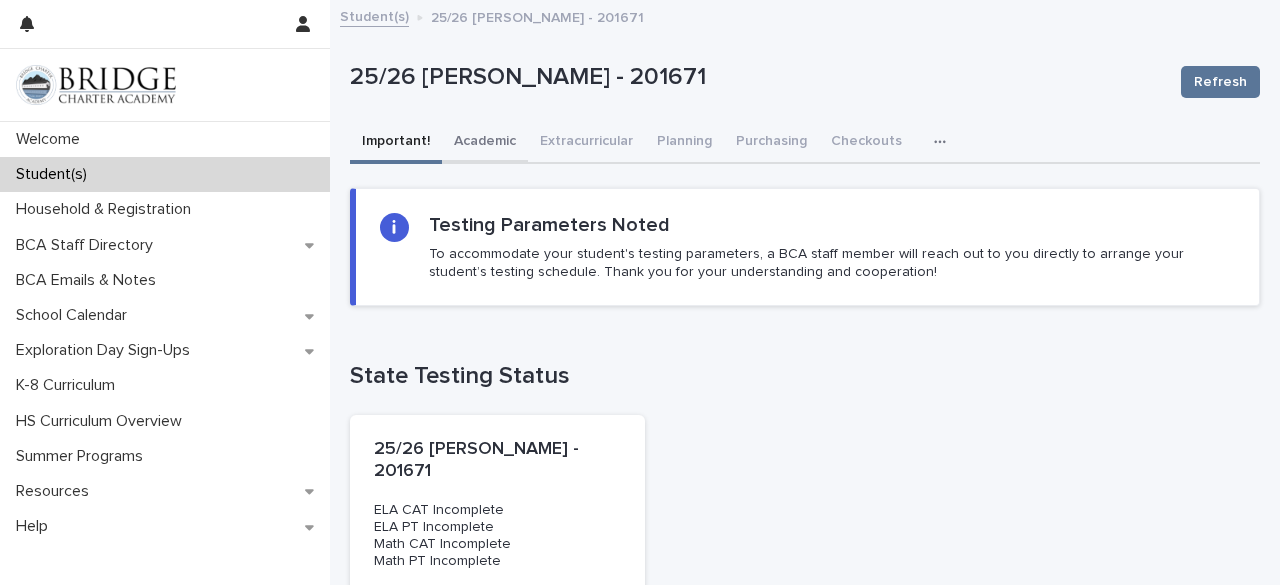 click on "Academic" at bounding box center [485, 143] 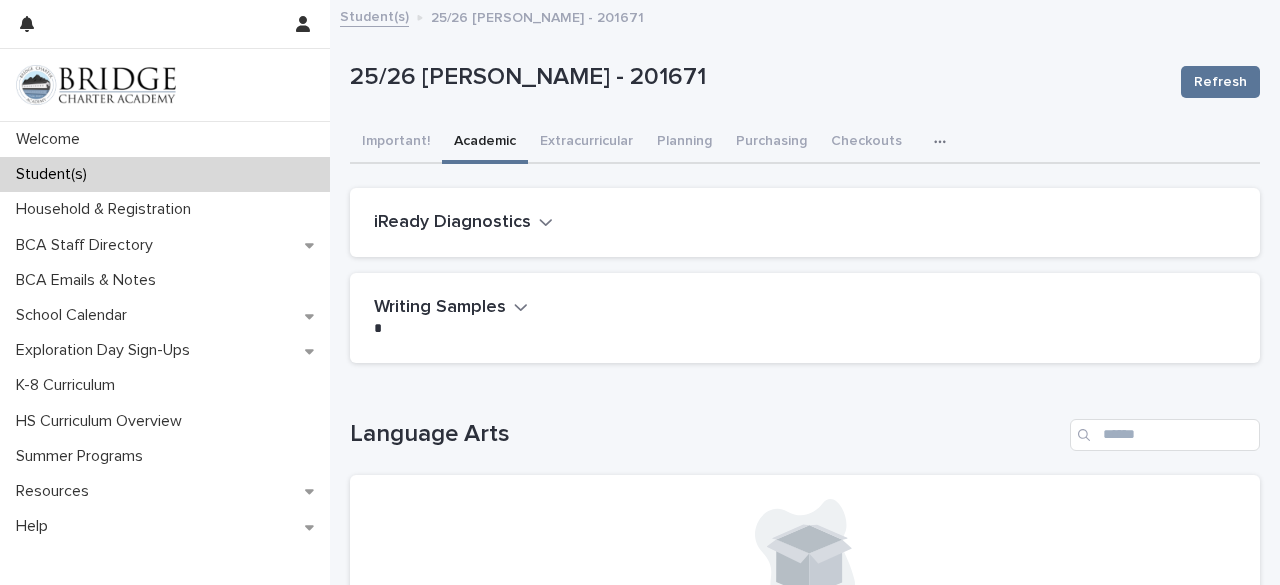 click 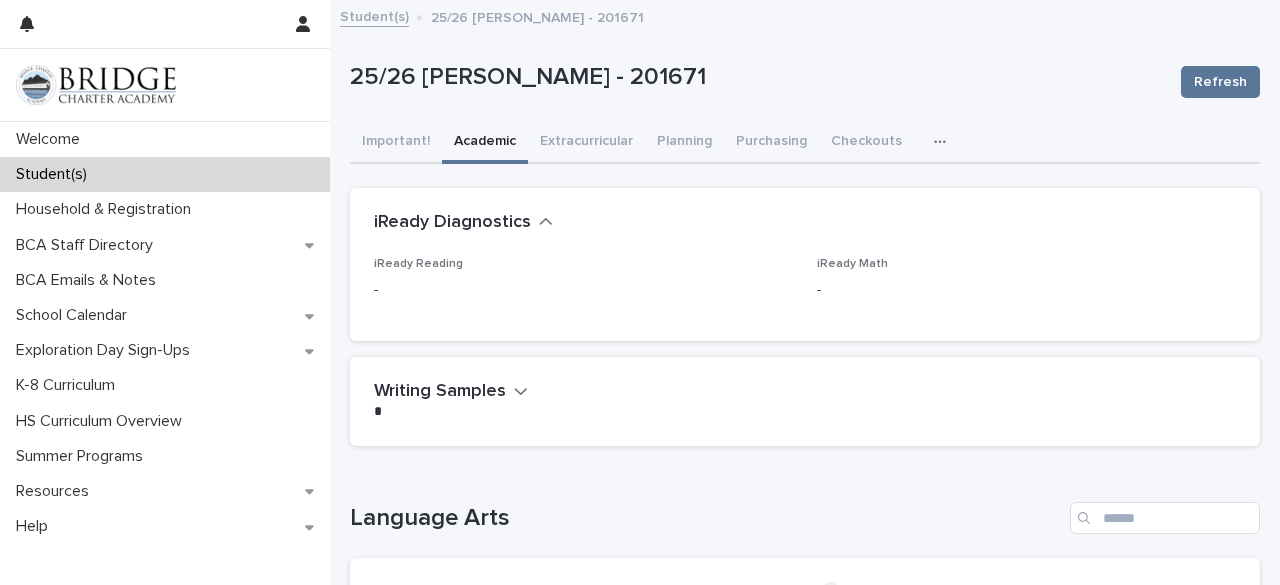 click 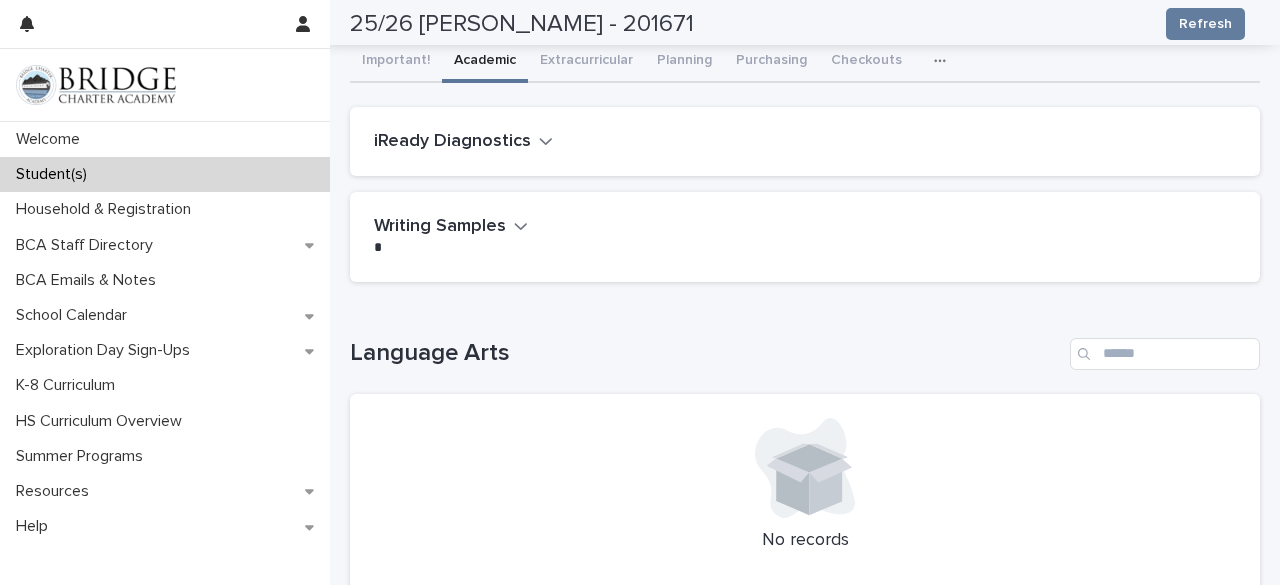 scroll, scrollTop: 0, scrollLeft: 0, axis: both 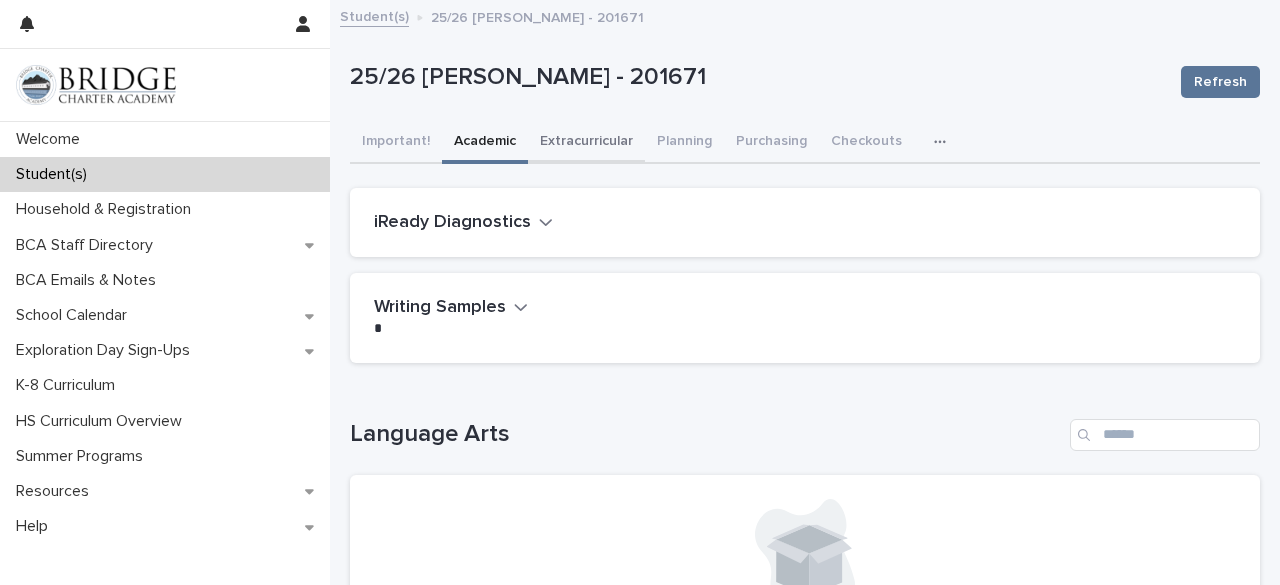 click on "Extracurricular" at bounding box center [586, 143] 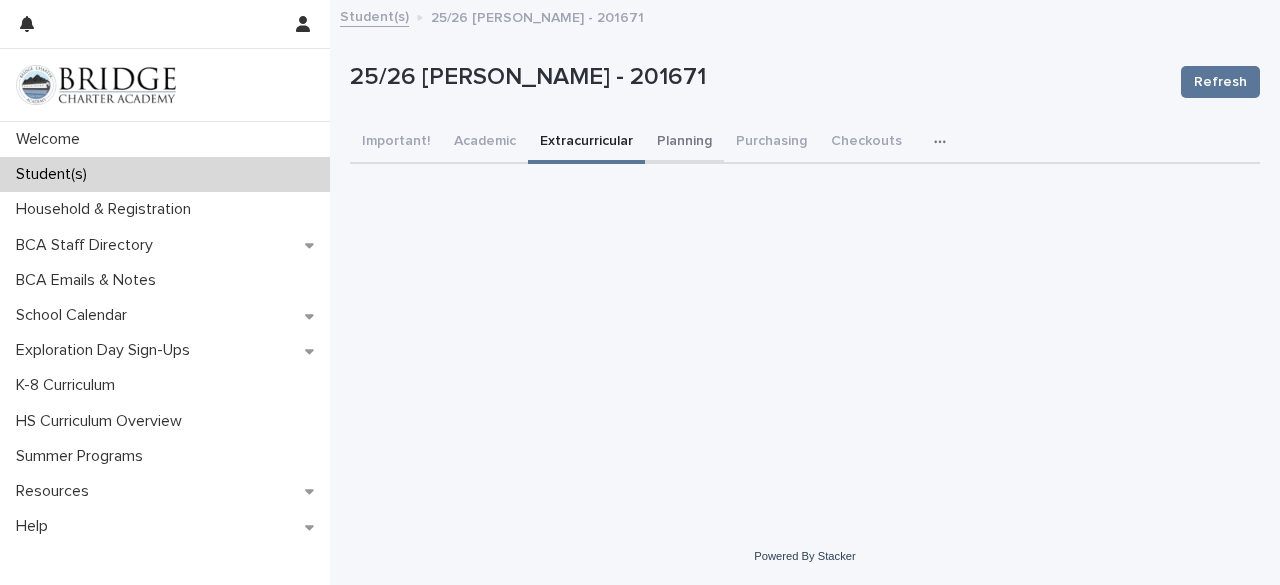 click on "Planning" at bounding box center [684, 143] 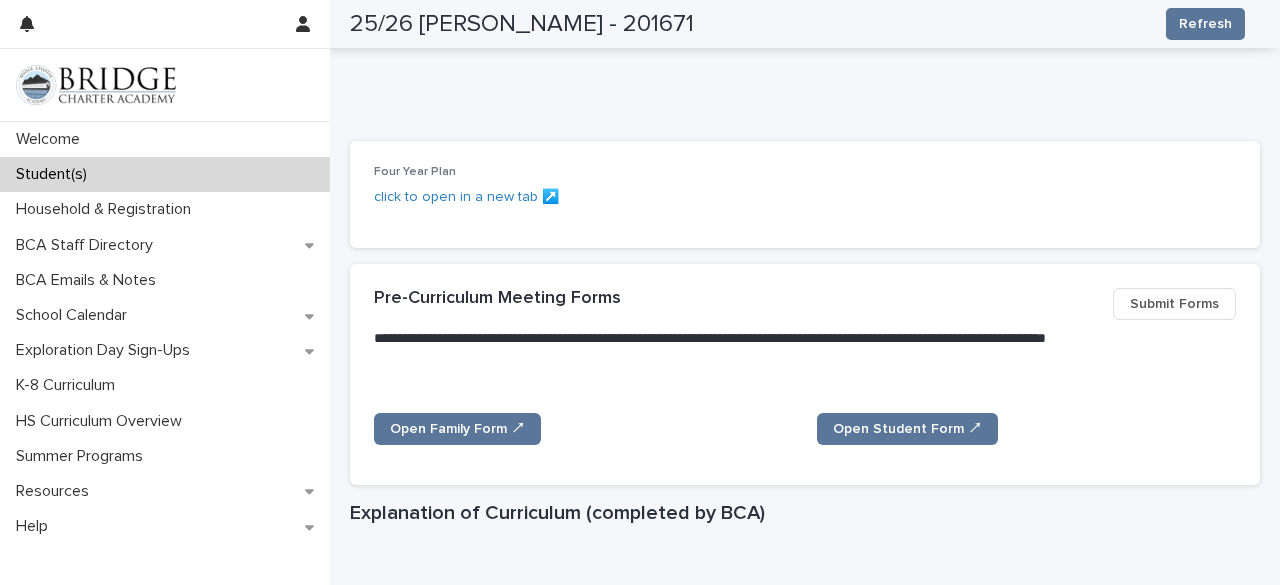 scroll, scrollTop: 948, scrollLeft: 0, axis: vertical 